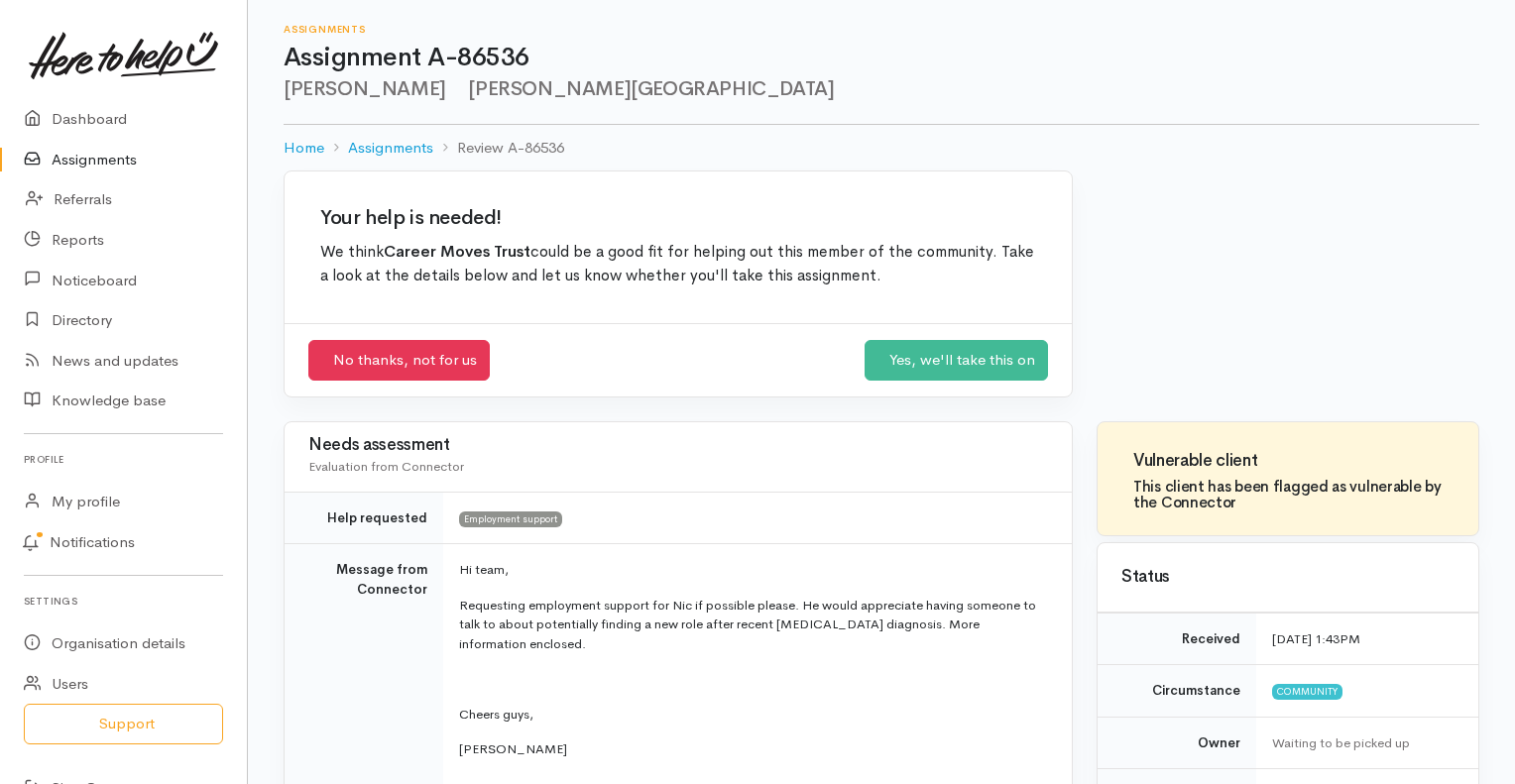 scroll, scrollTop: 0, scrollLeft: 0, axis: both 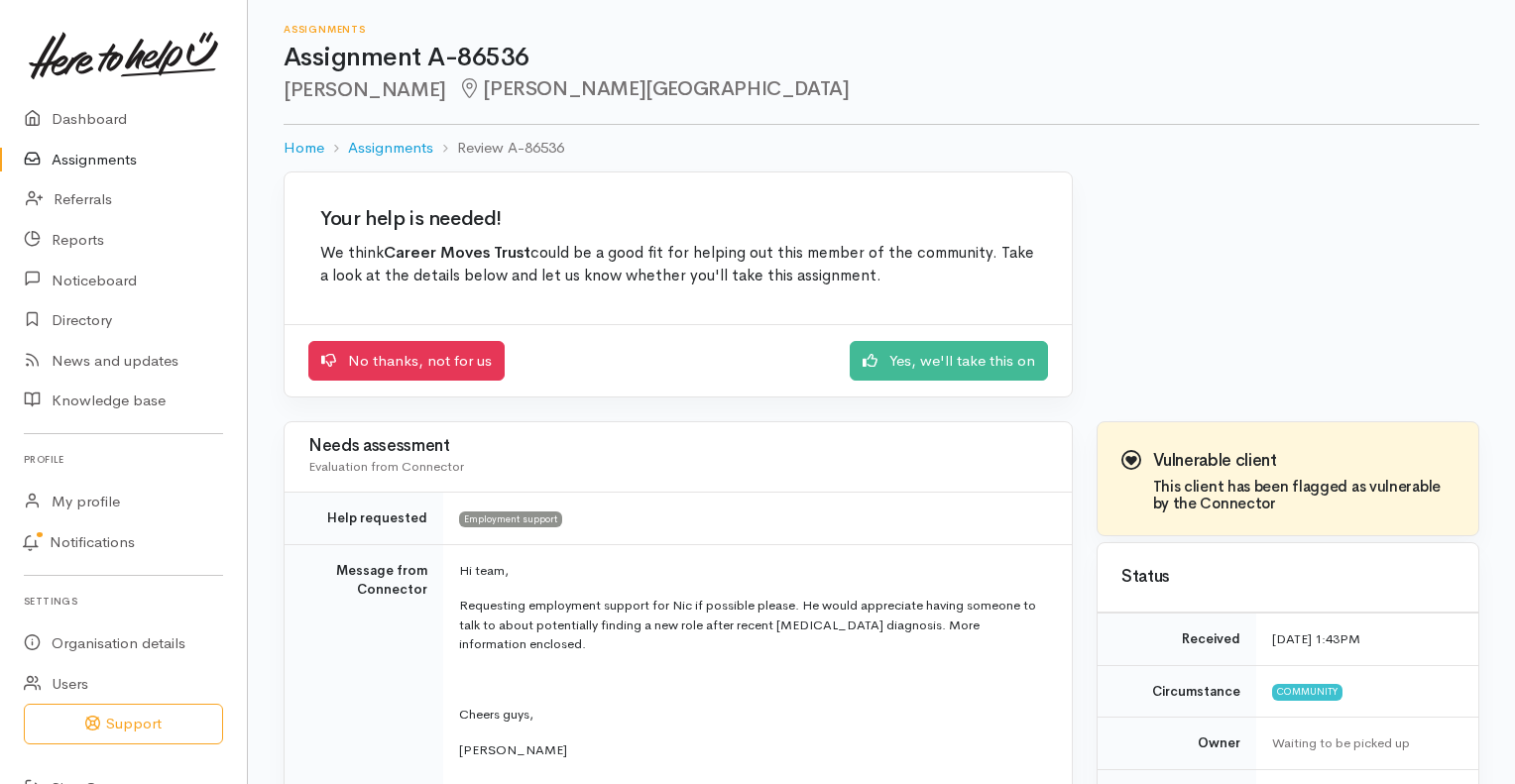 click on "Assignments" at bounding box center (123, 160) 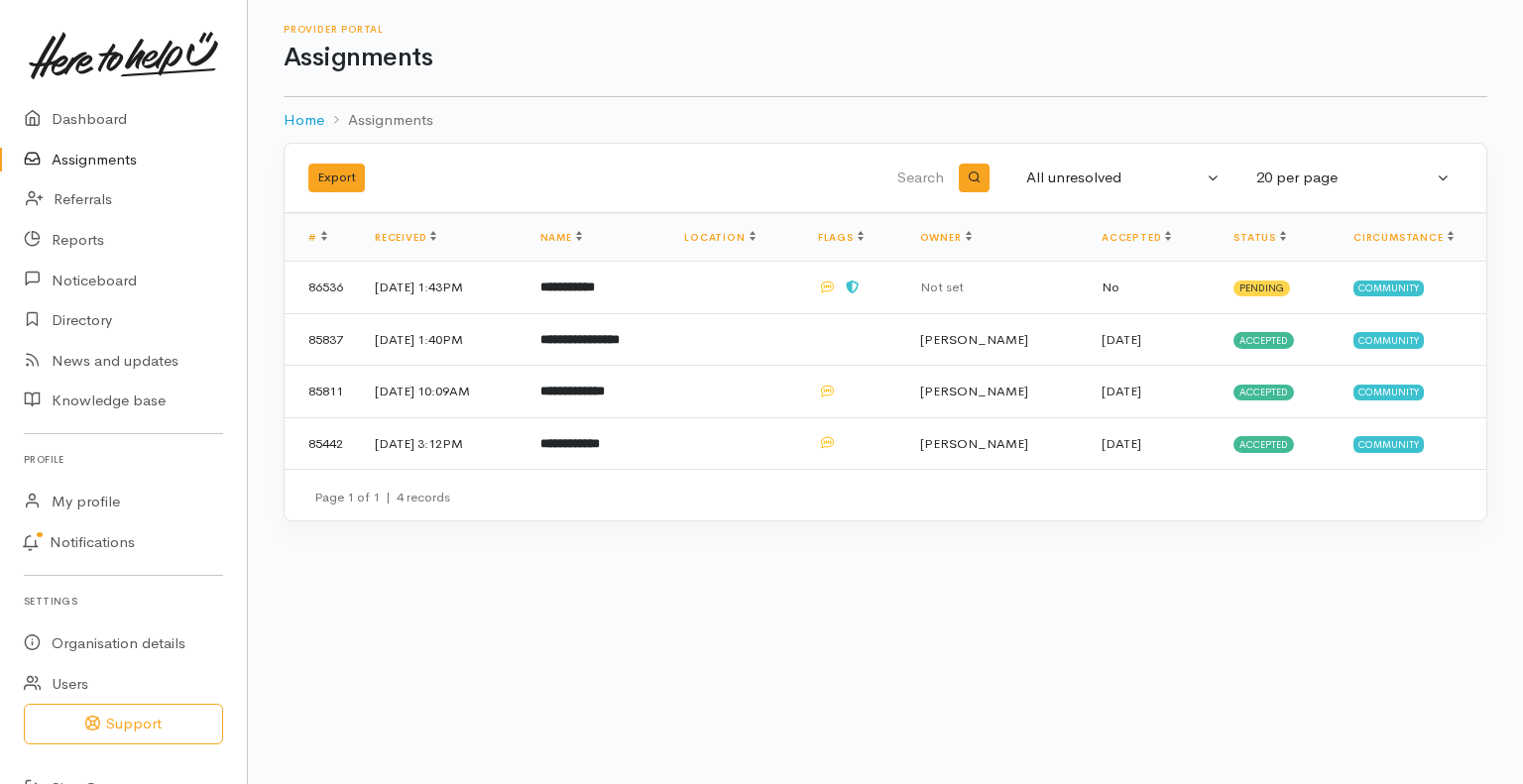 scroll, scrollTop: 0, scrollLeft: 0, axis: both 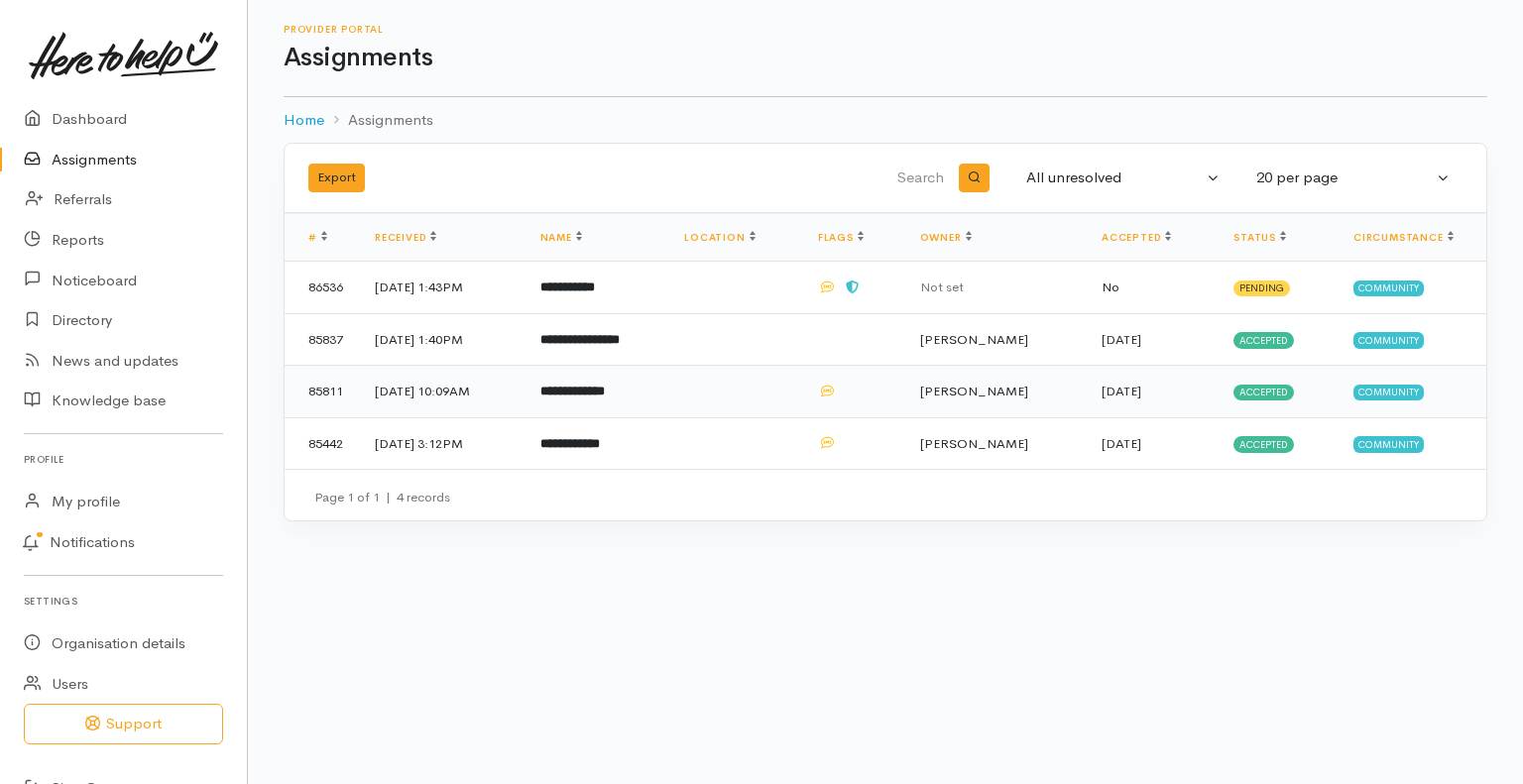 click on "**********" at bounding box center (572, 391) 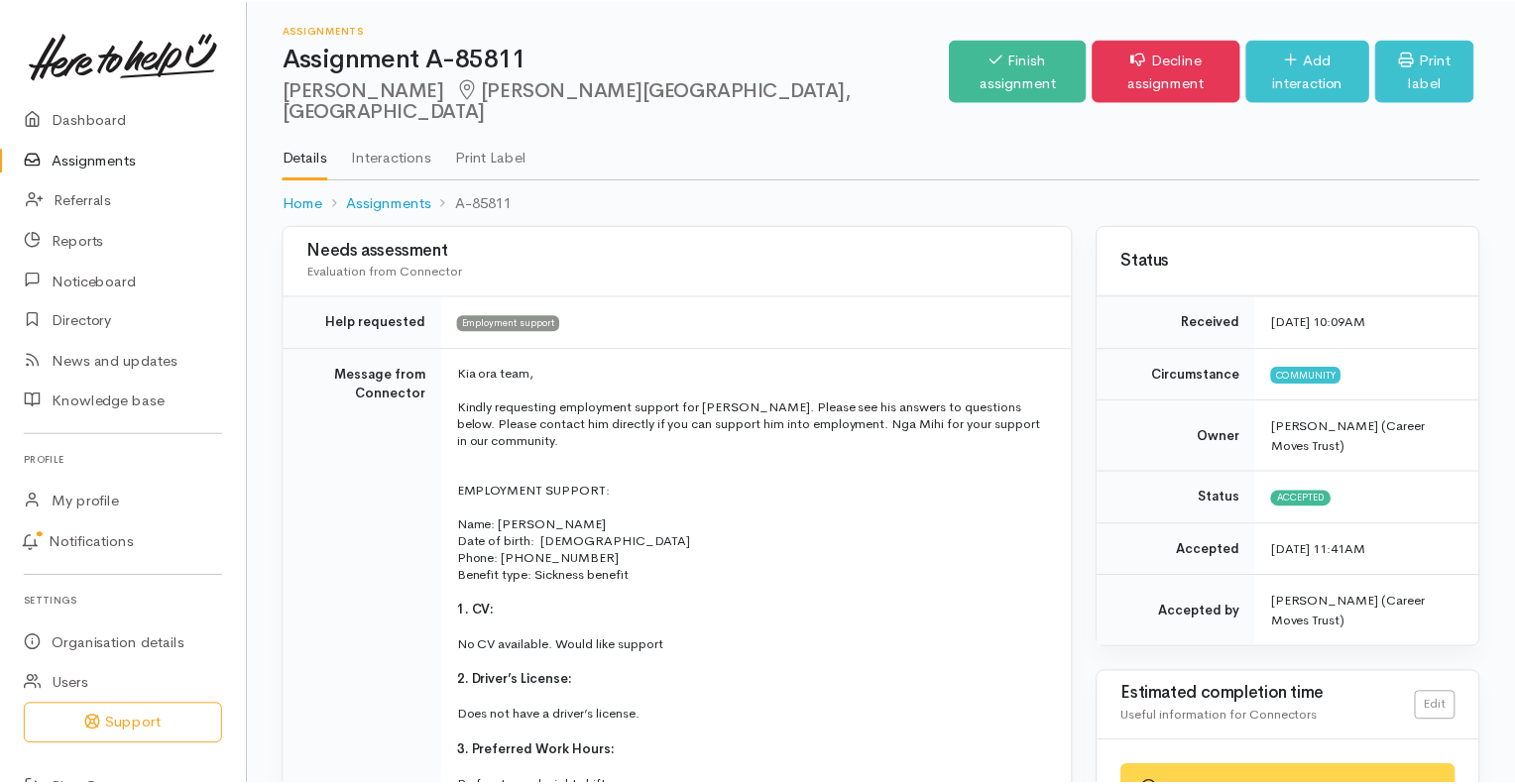 scroll, scrollTop: 0, scrollLeft: 0, axis: both 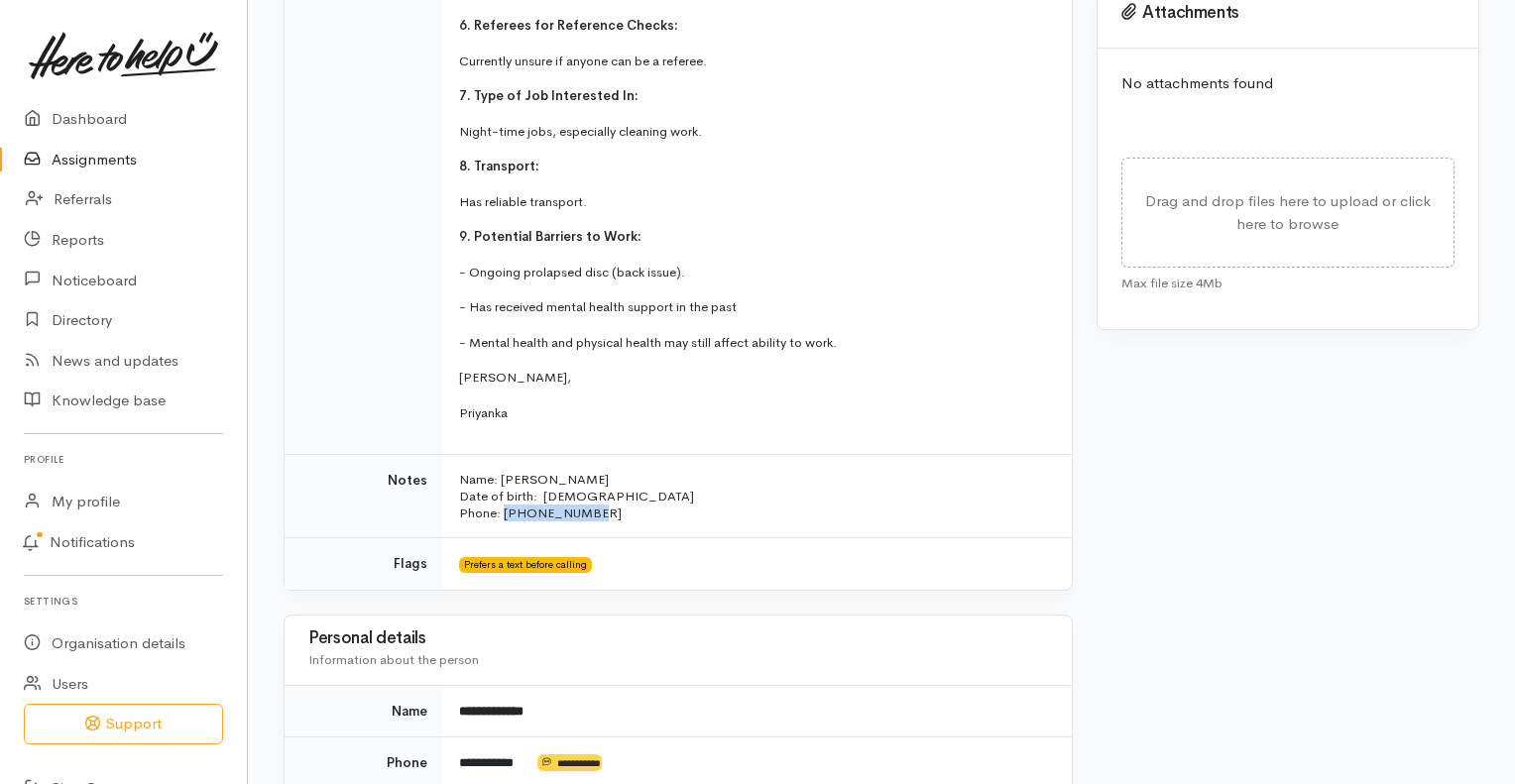 drag, startPoint x: 588, startPoint y: 487, endPoint x: 506, endPoint y: 486, distance: 82.0061 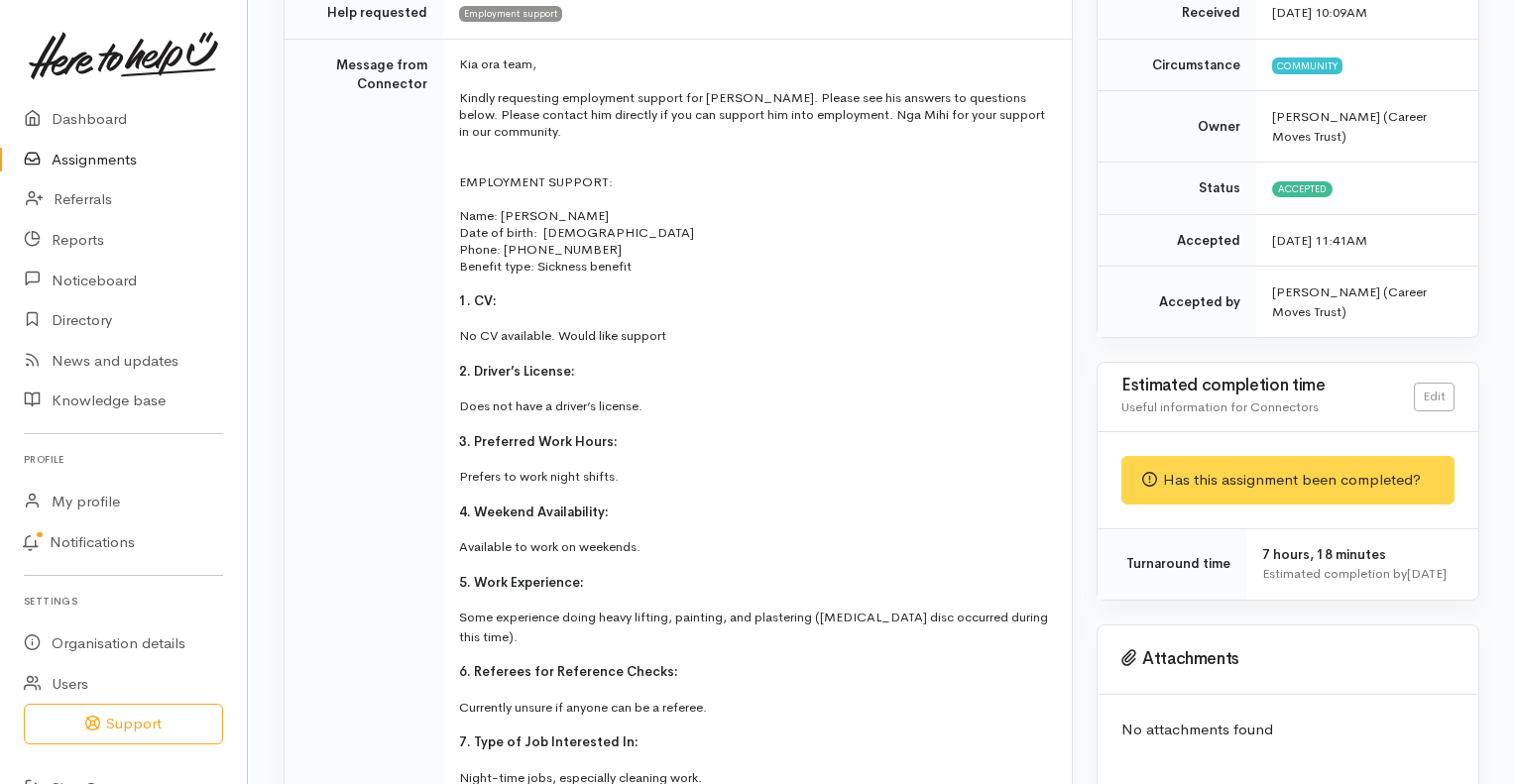 scroll, scrollTop: 0, scrollLeft: 0, axis: both 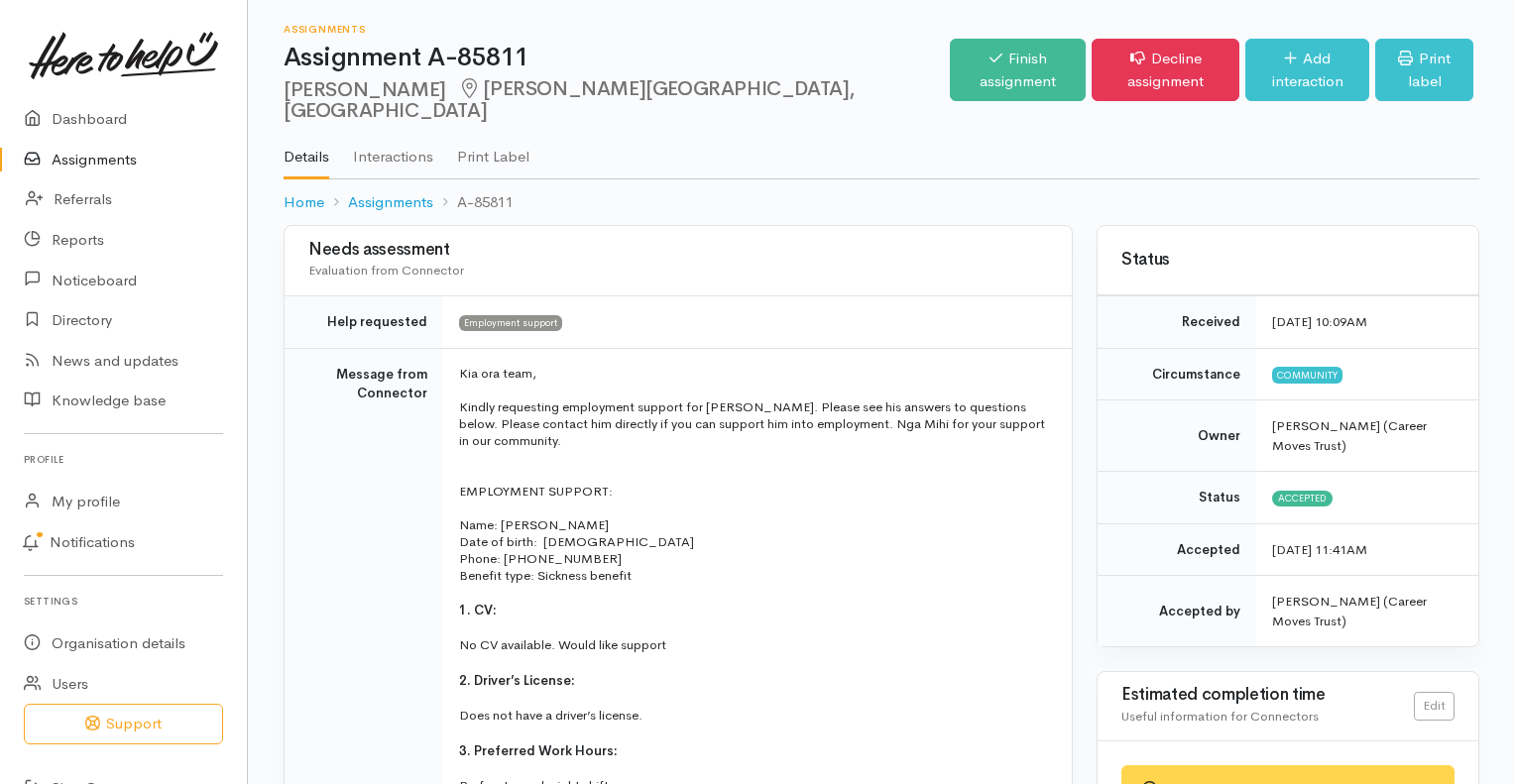 click on "Assignments" at bounding box center [123, 160] 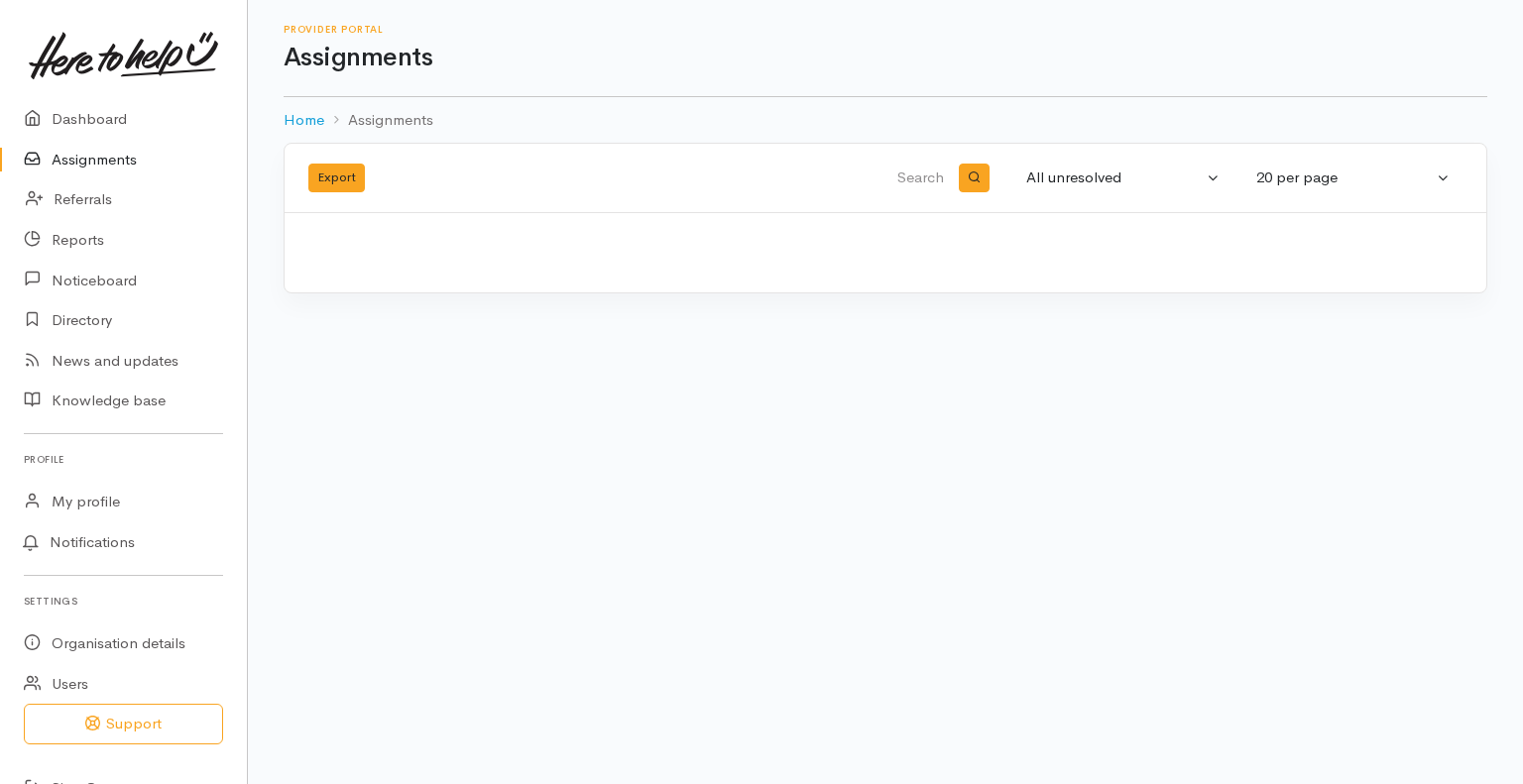 scroll, scrollTop: 0, scrollLeft: 0, axis: both 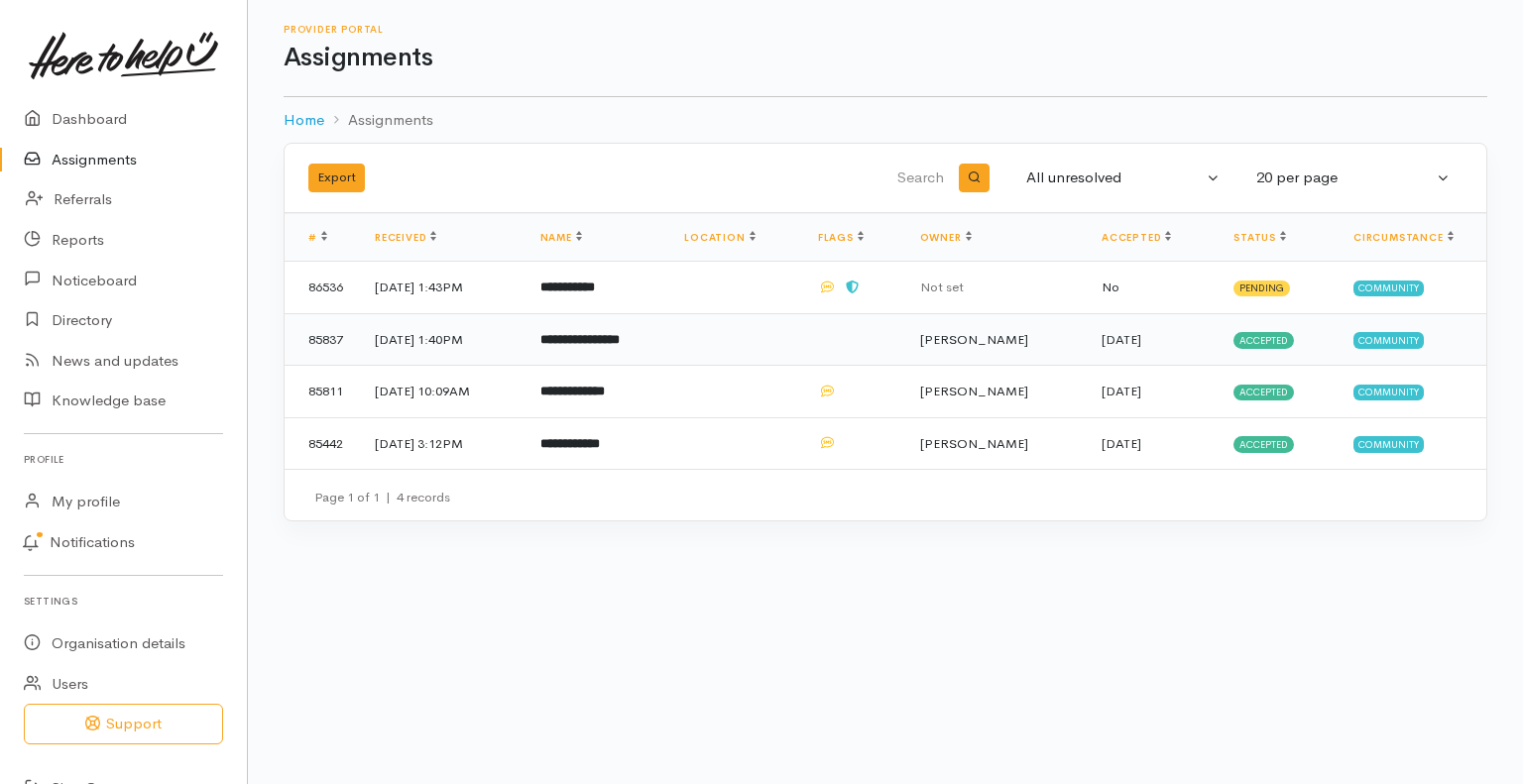 click on "**********" at bounding box center [580, 339] 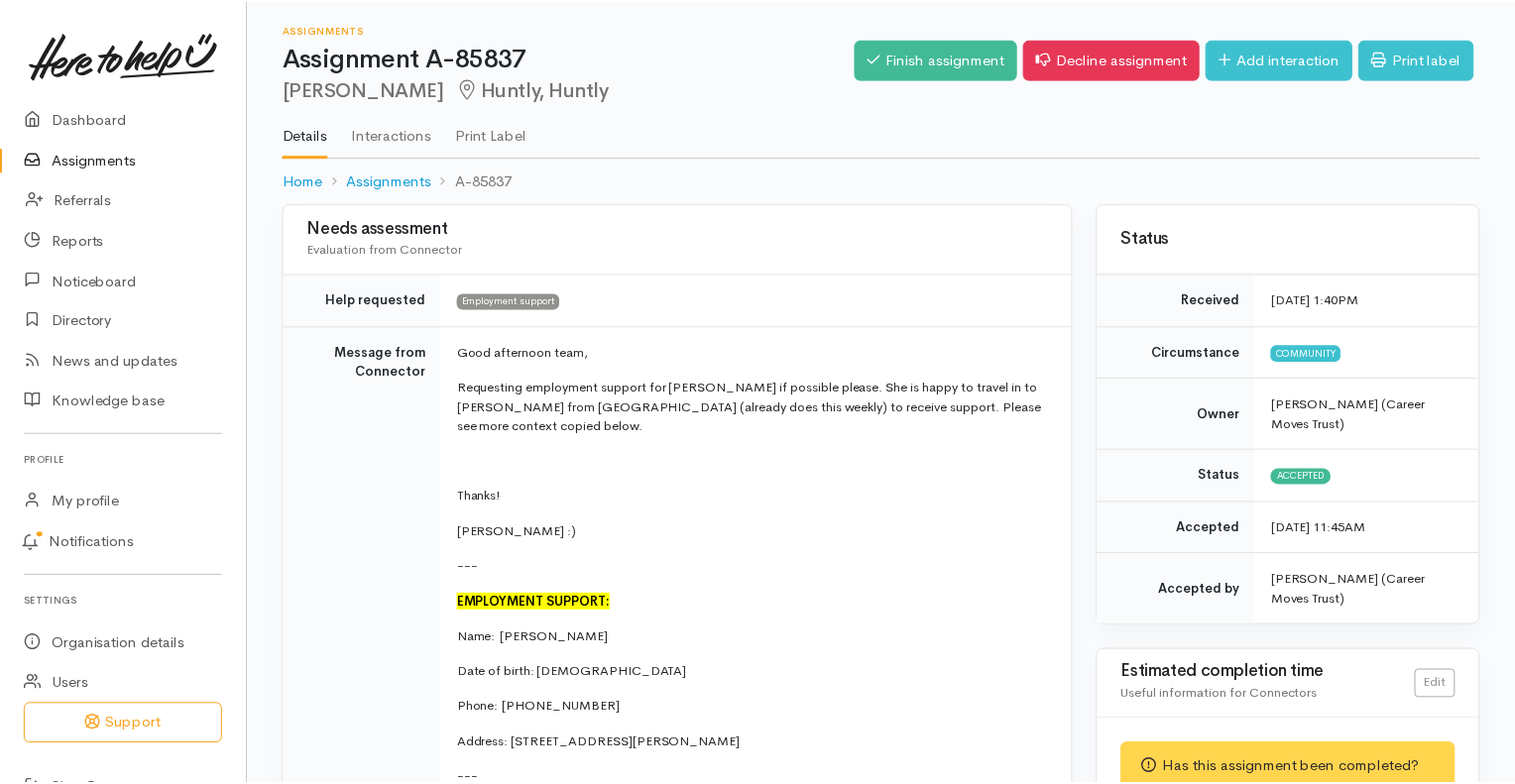 scroll, scrollTop: 0, scrollLeft: 0, axis: both 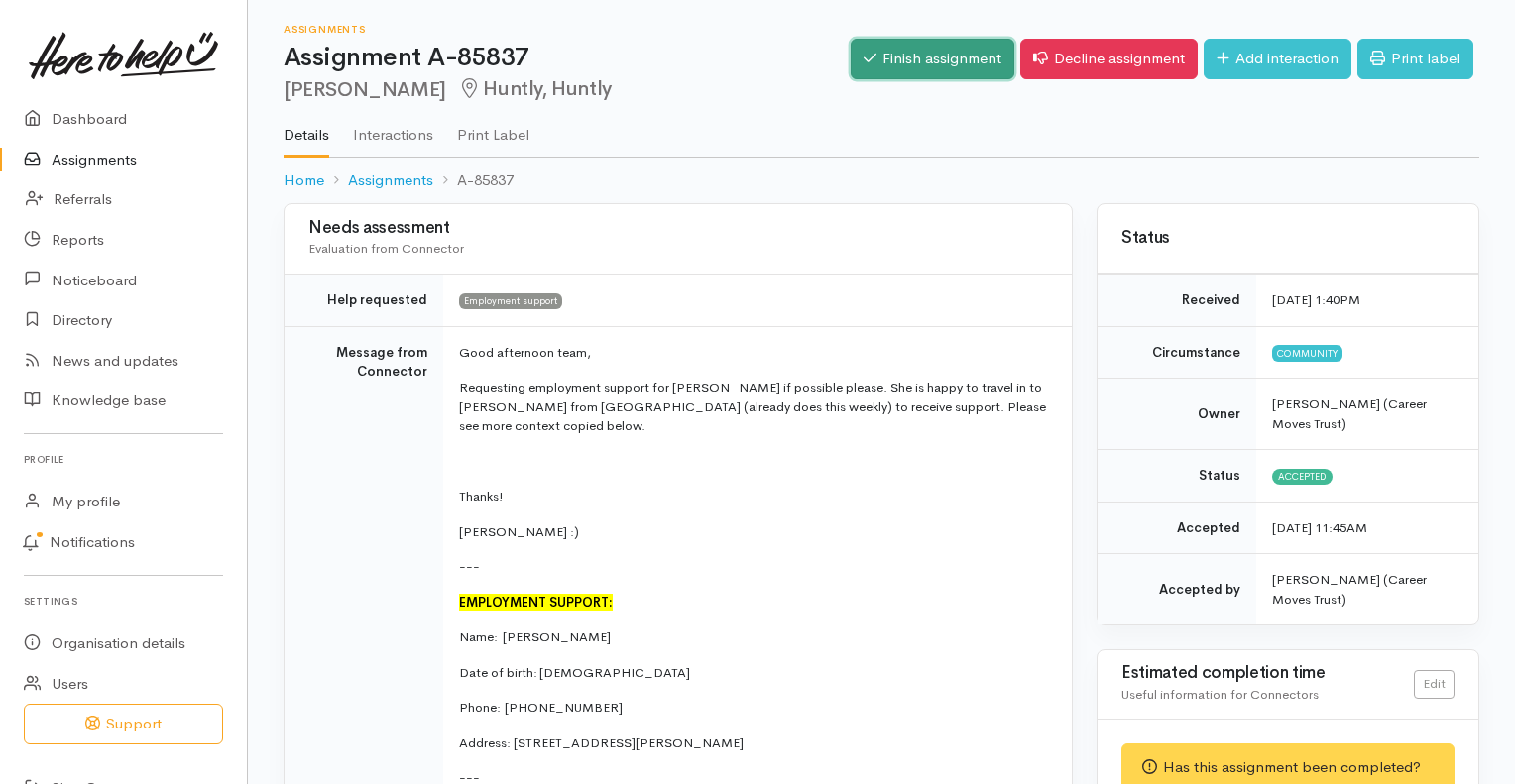click on "Finish assignment" at bounding box center (932, 58) 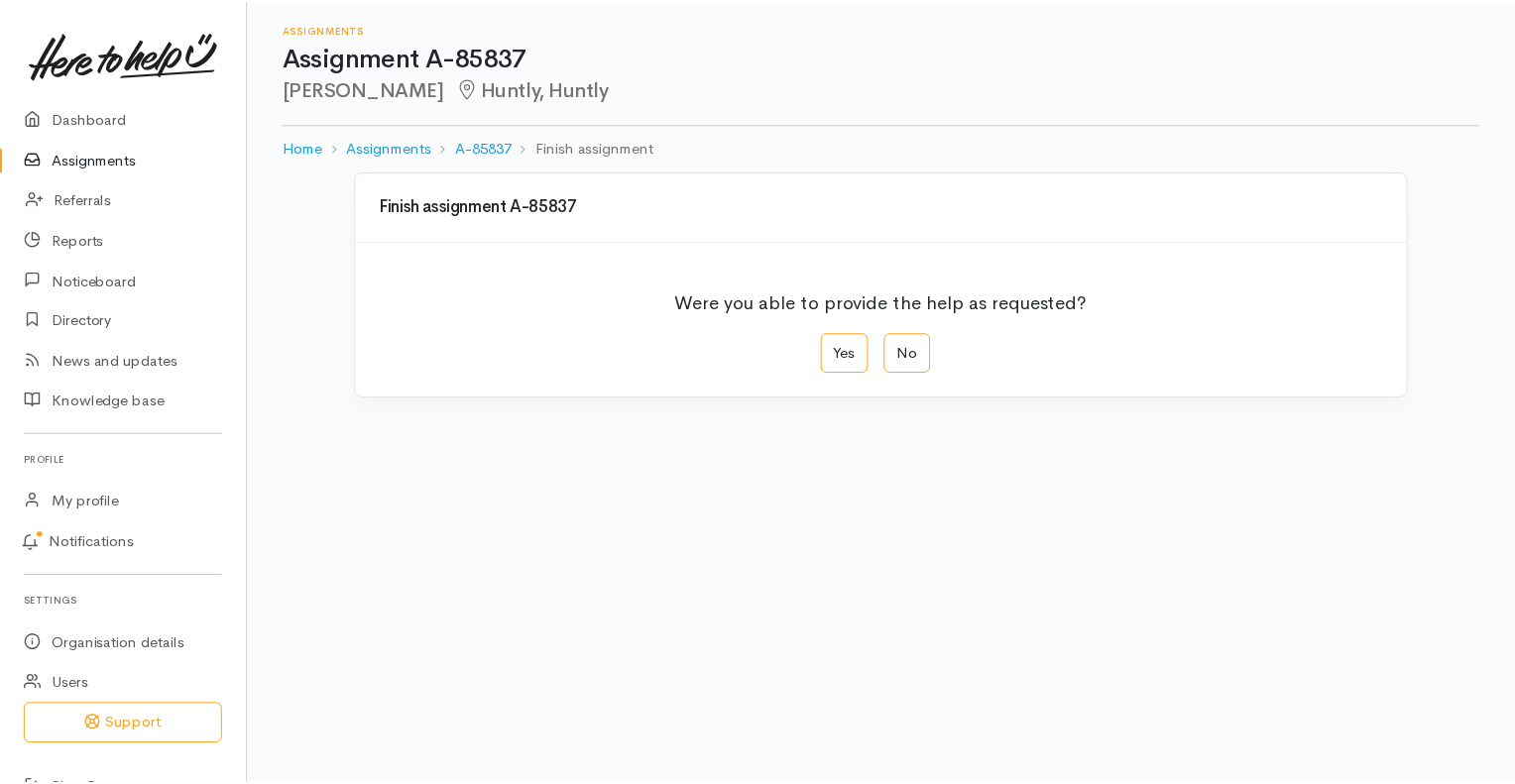 scroll, scrollTop: 0, scrollLeft: 0, axis: both 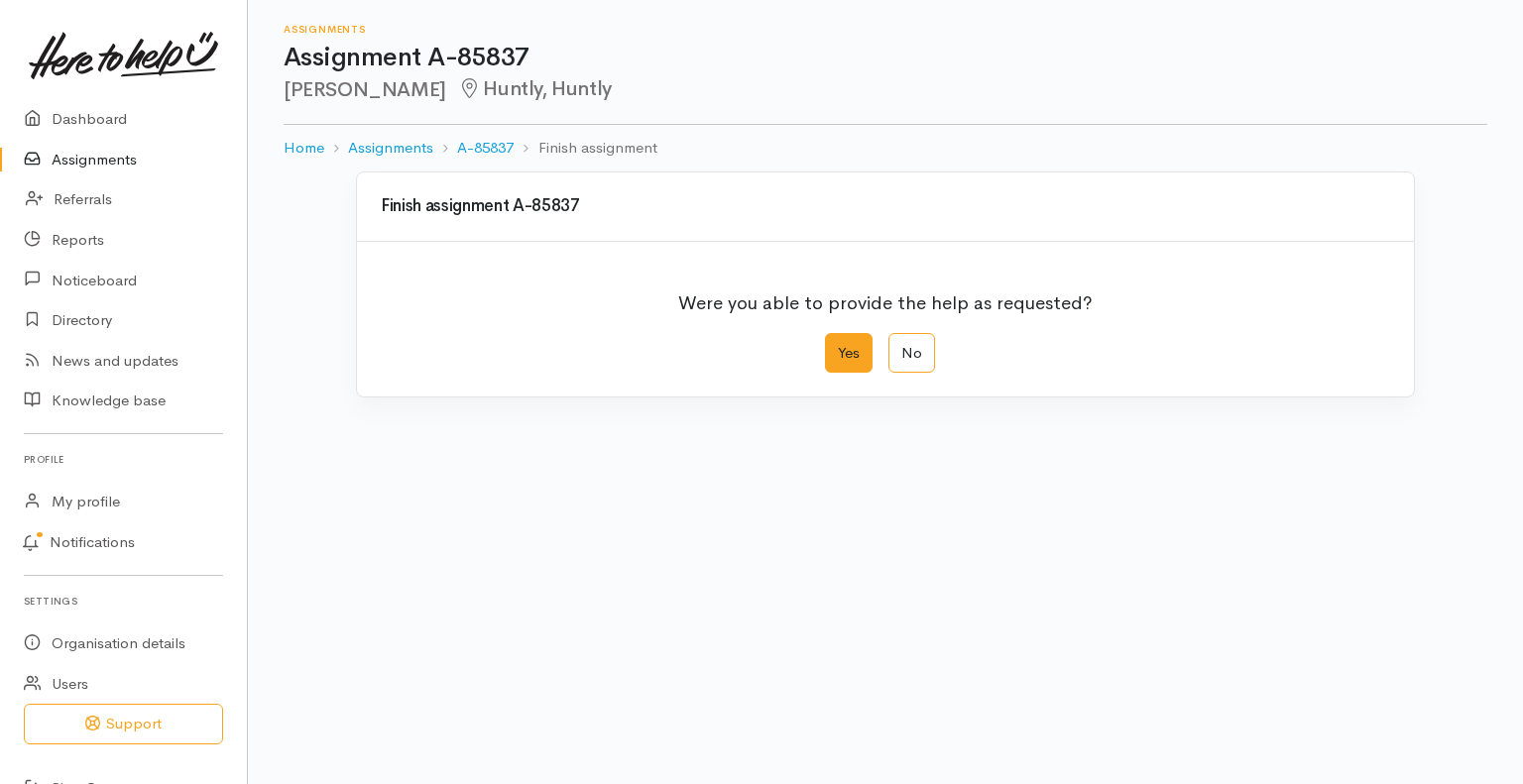 click on "Yes" at bounding box center (849, 353) 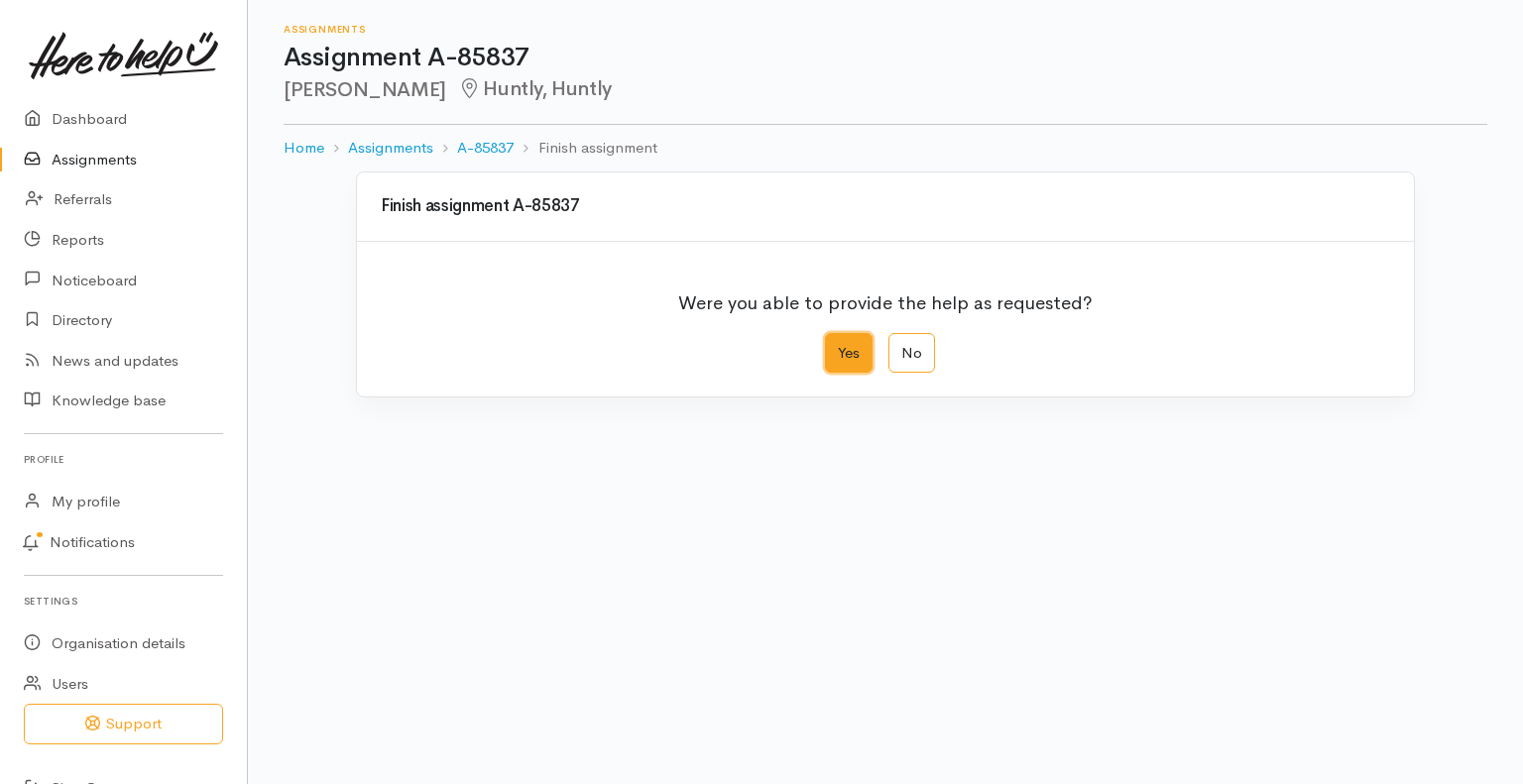 click on "Yes" at bounding box center [831, 339] 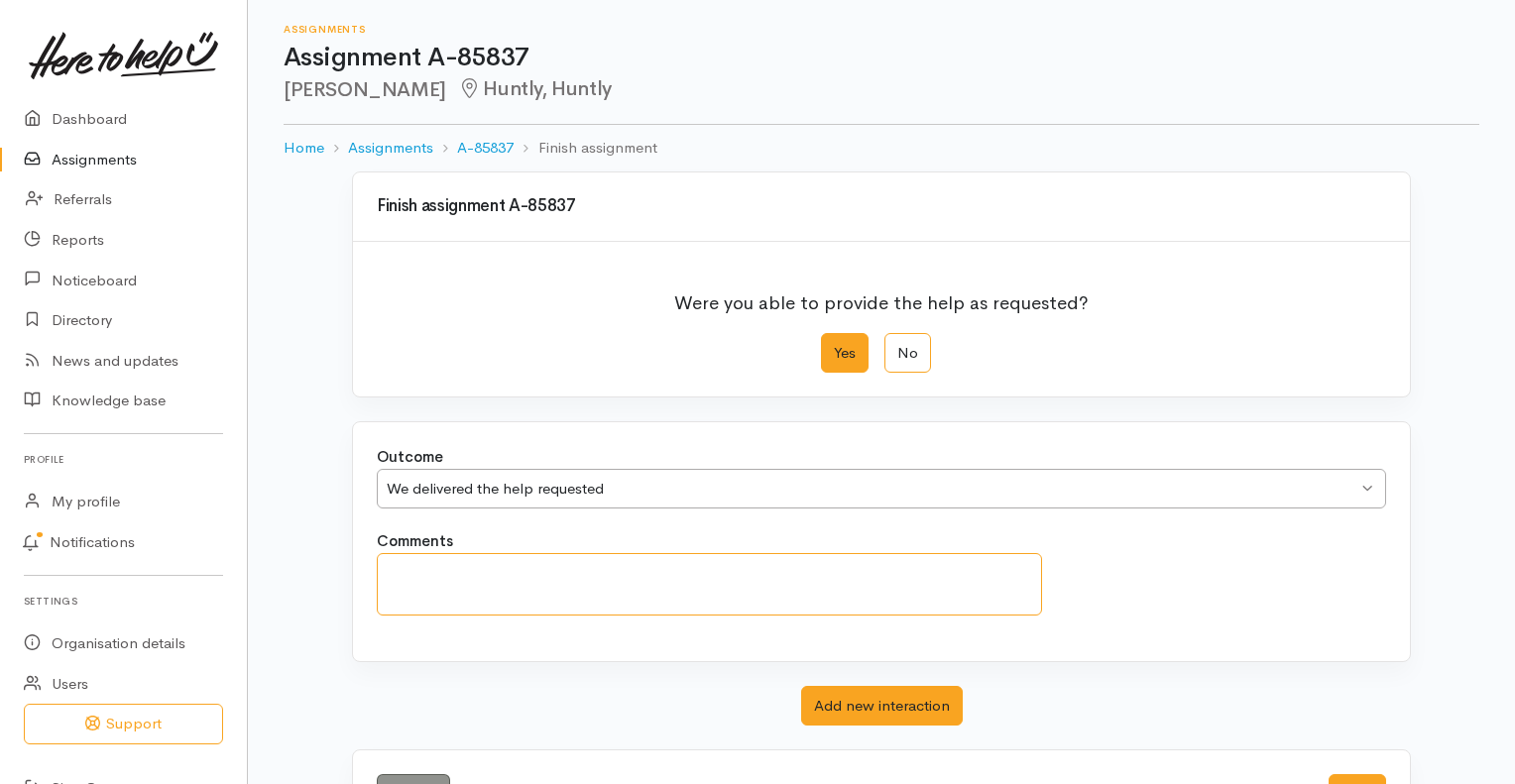 click on "Comments" at bounding box center [709, 584] 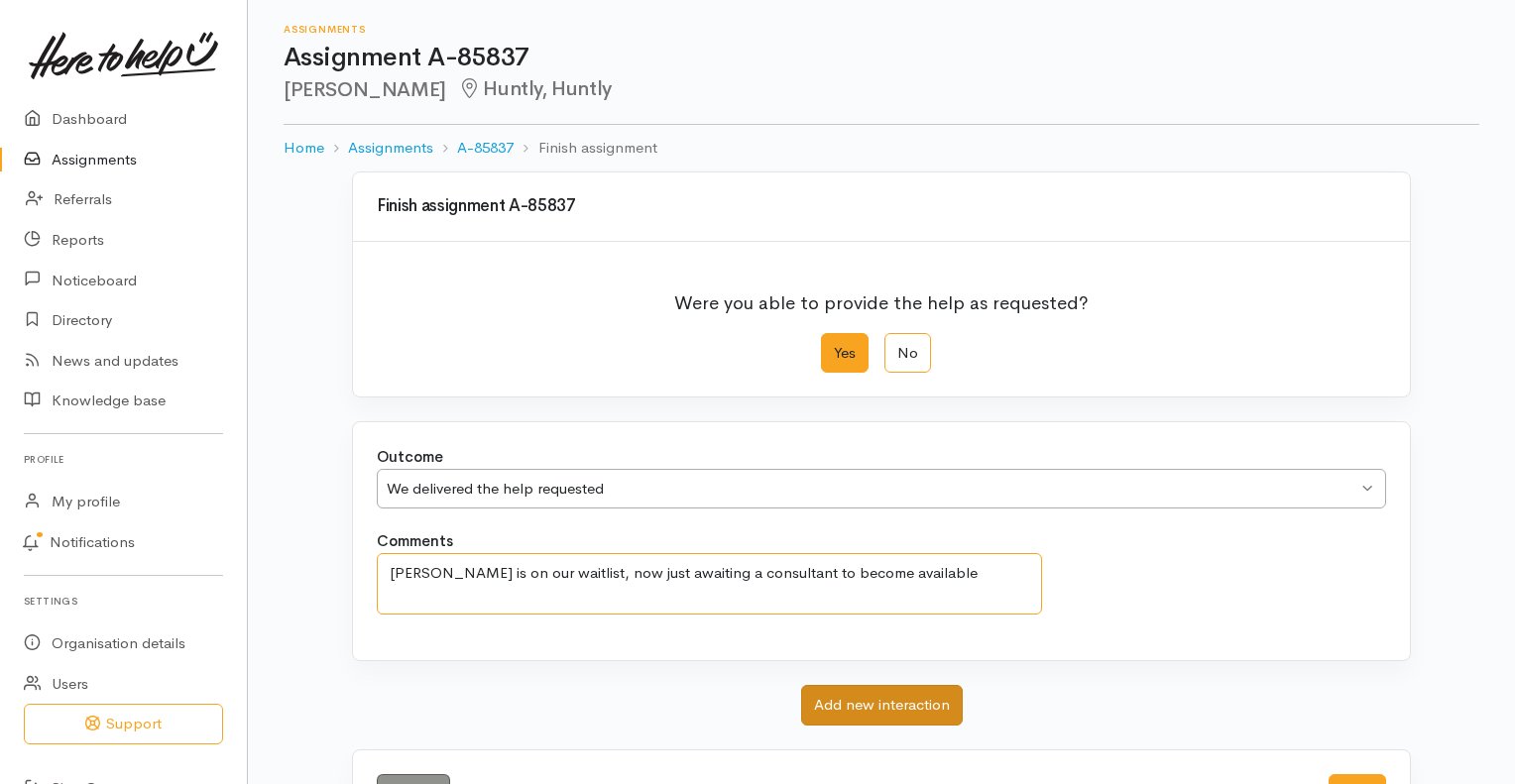 type on "[PERSON_NAME] is on our waitlist, now just awaiting a consultant to become available" 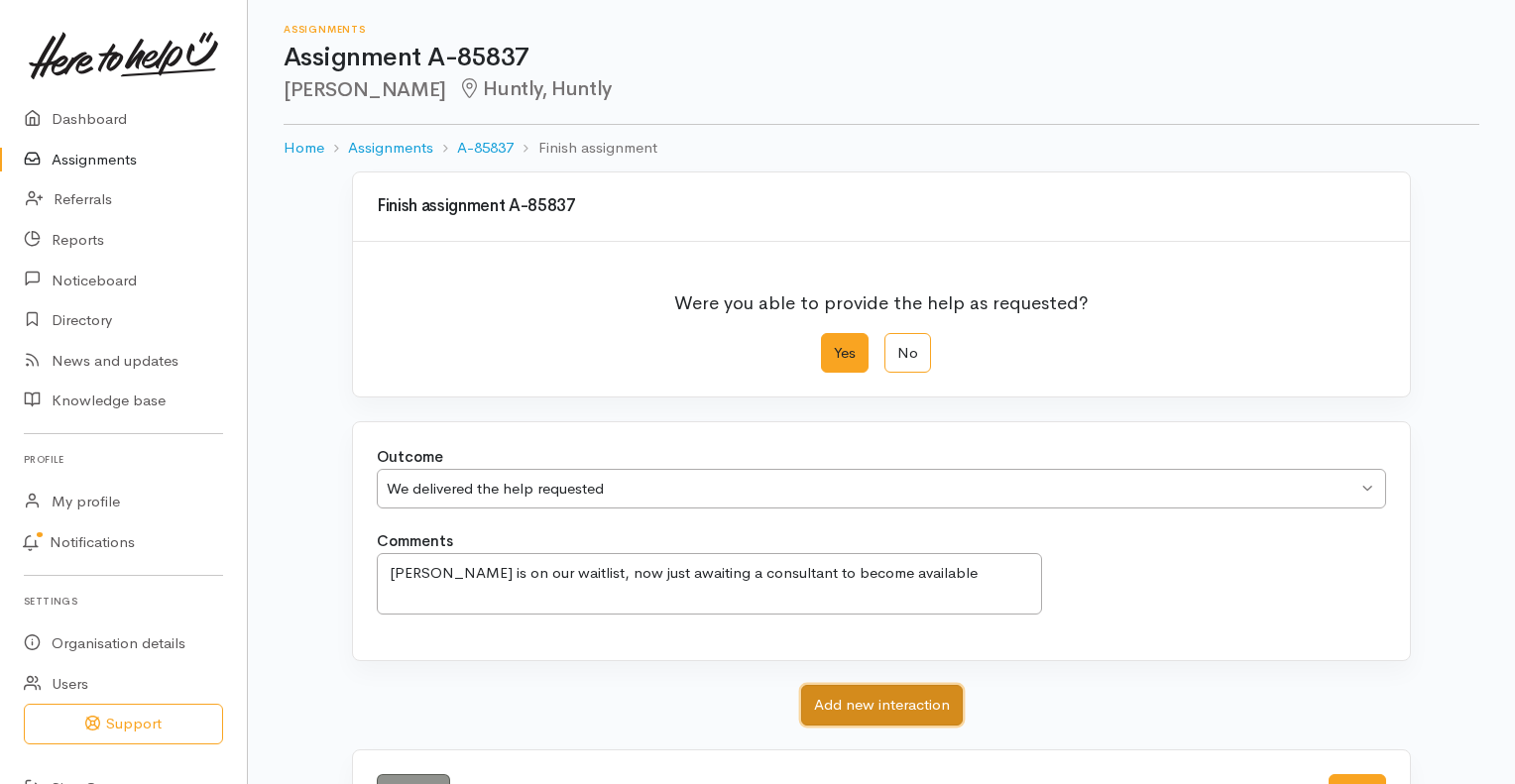 click on "Add new interaction" at bounding box center [881, 705] 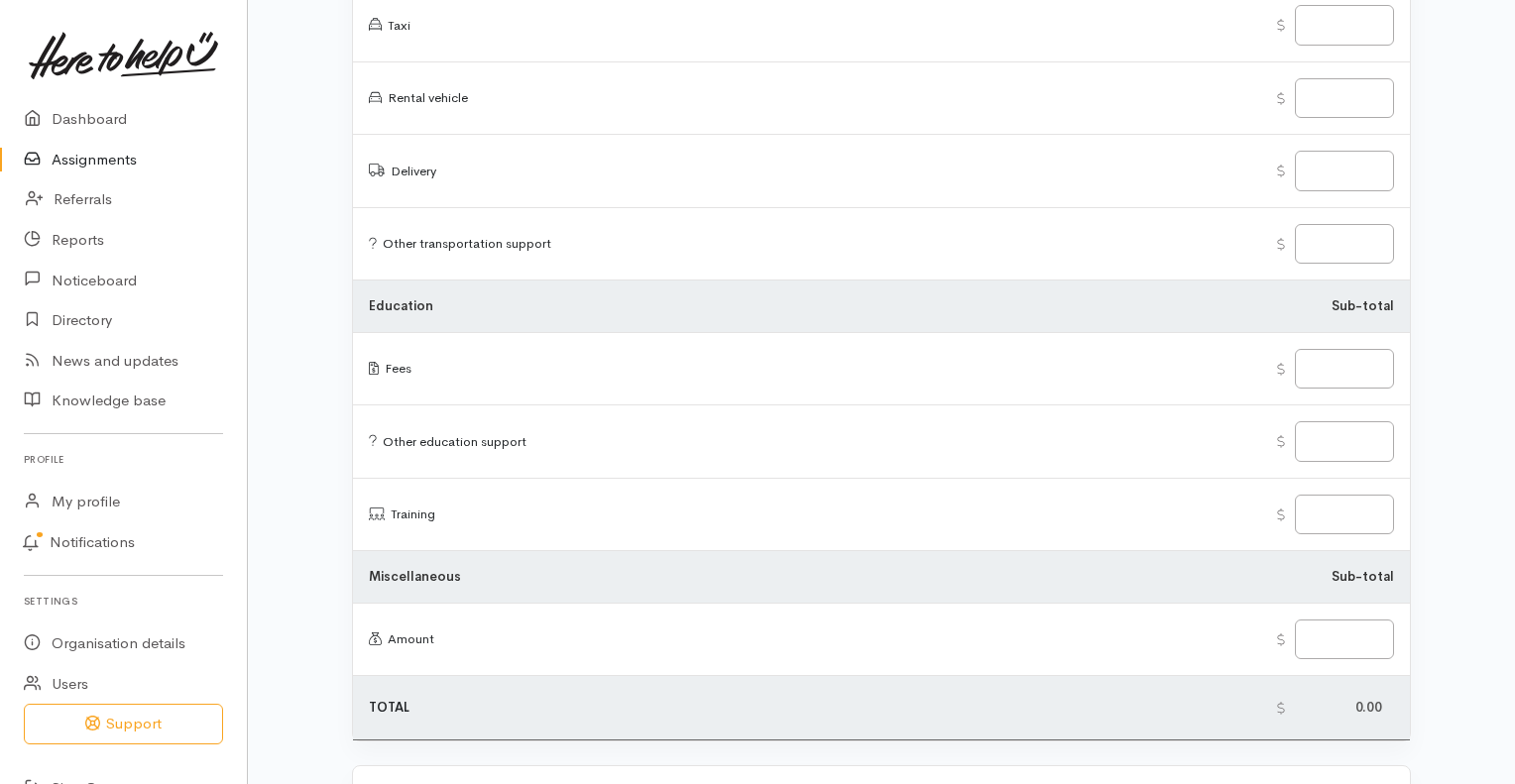 scroll, scrollTop: 3075, scrollLeft: 0, axis: vertical 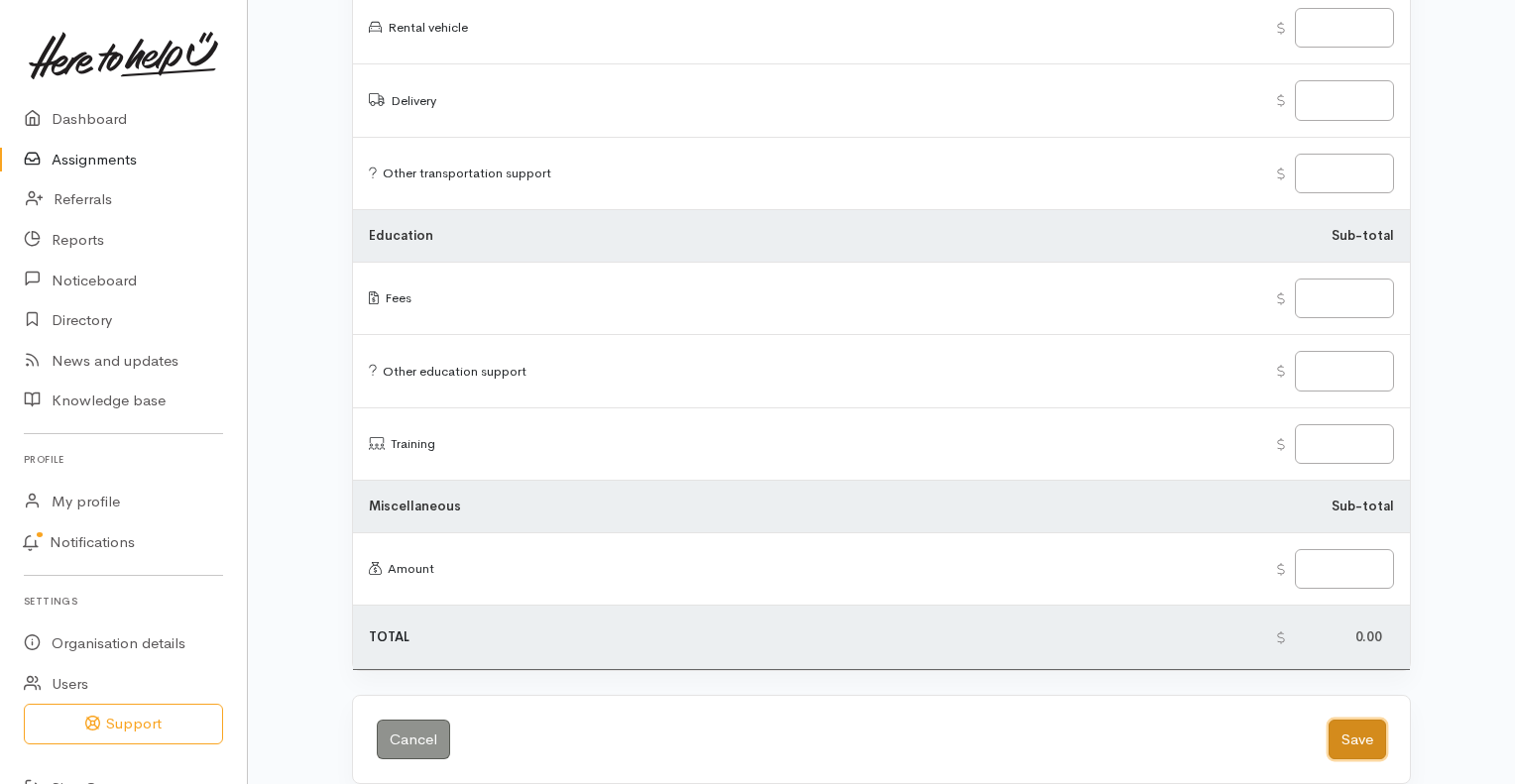 click on "Save" at bounding box center [1357, 739] 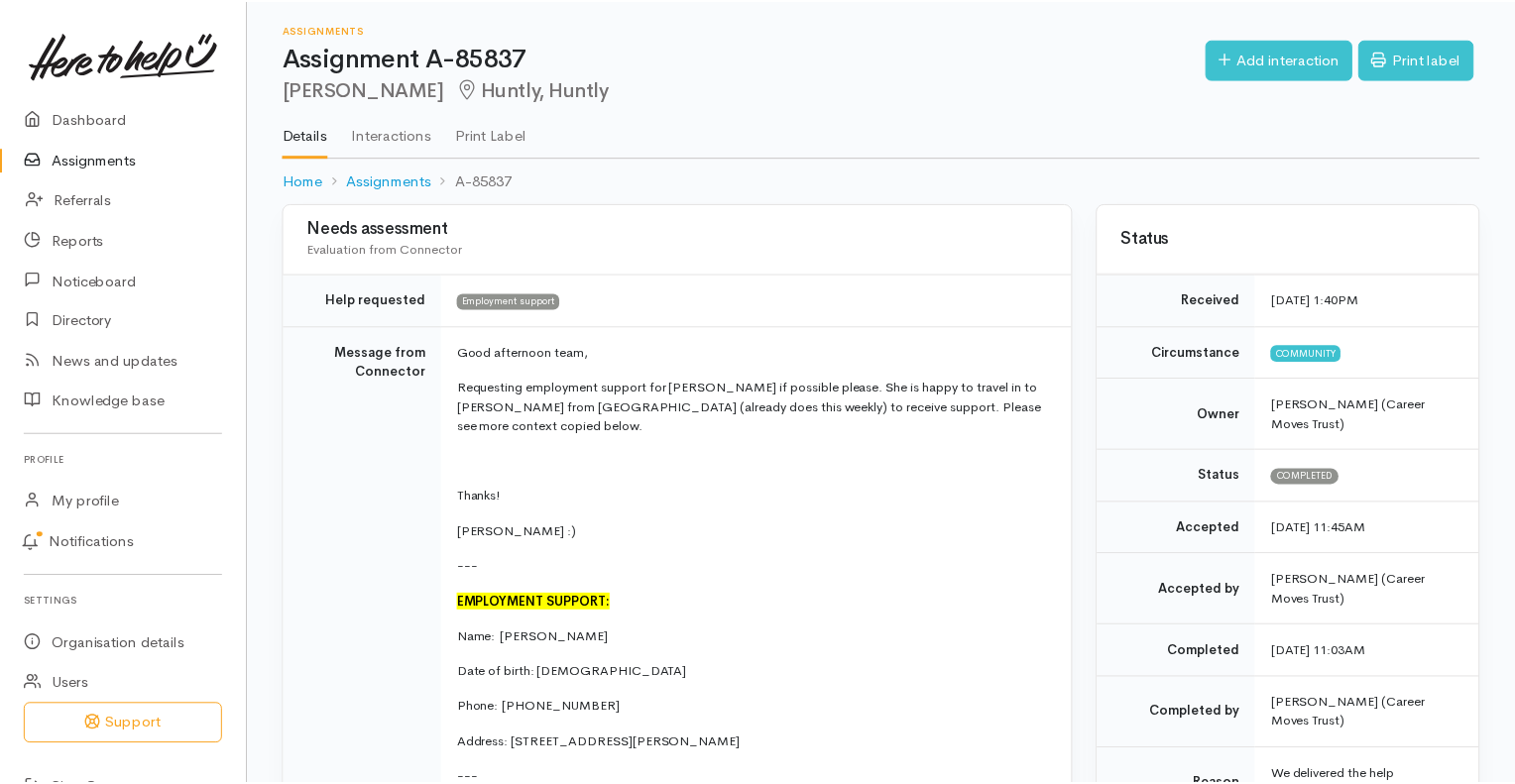 scroll, scrollTop: 0, scrollLeft: 0, axis: both 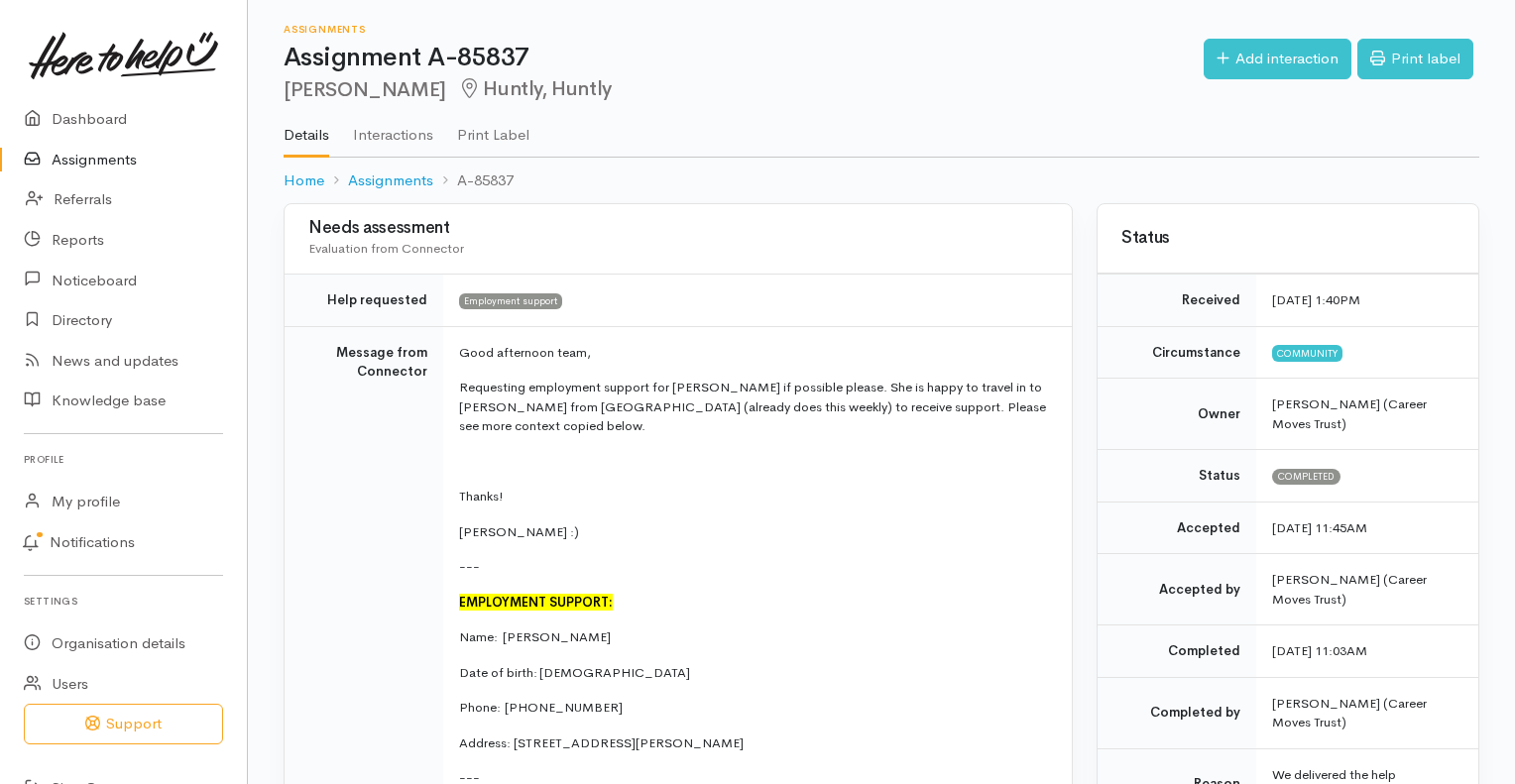click on "Assignments" at bounding box center (123, 160) 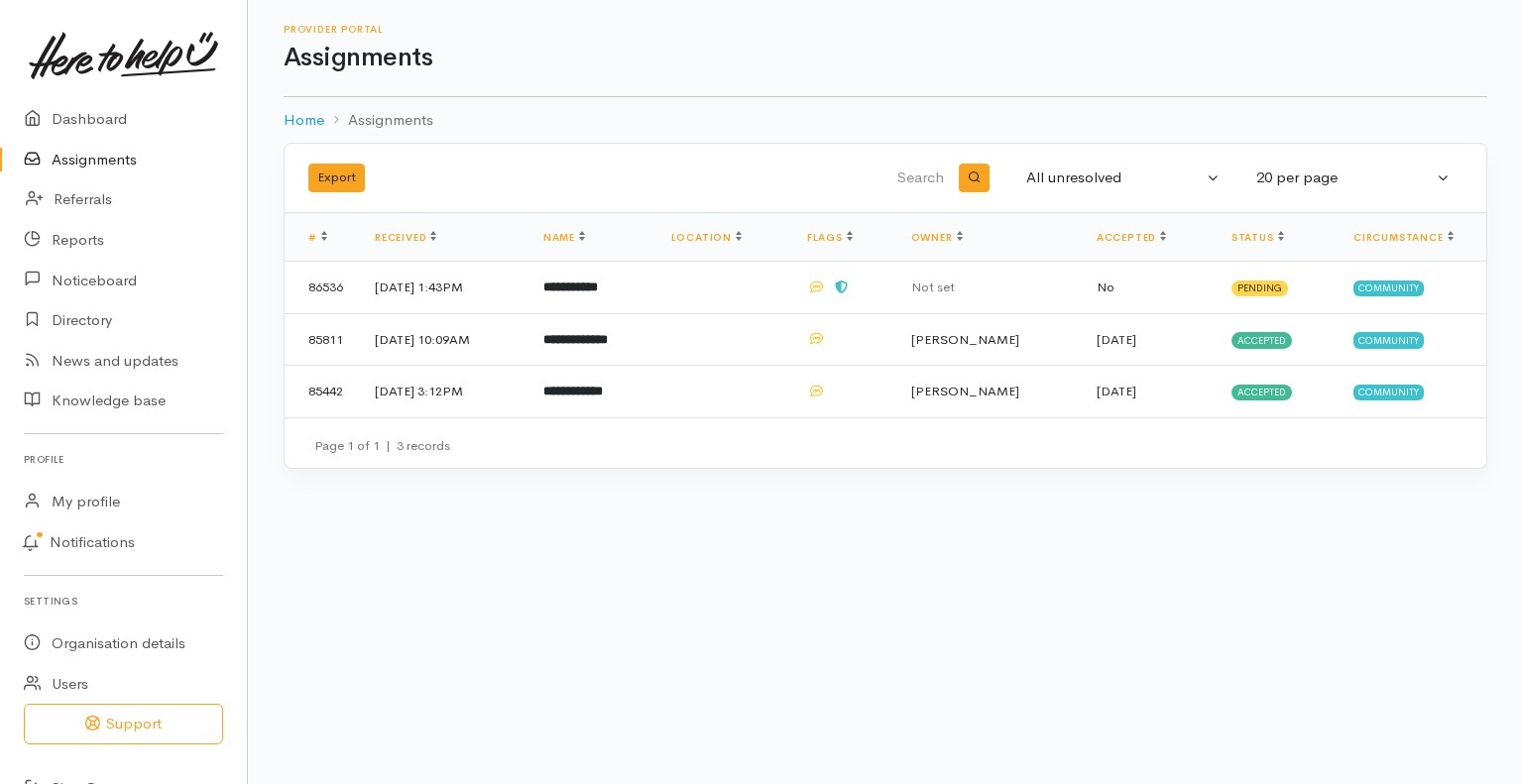 scroll, scrollTop: 0, scrollLeft: 0, axis: both 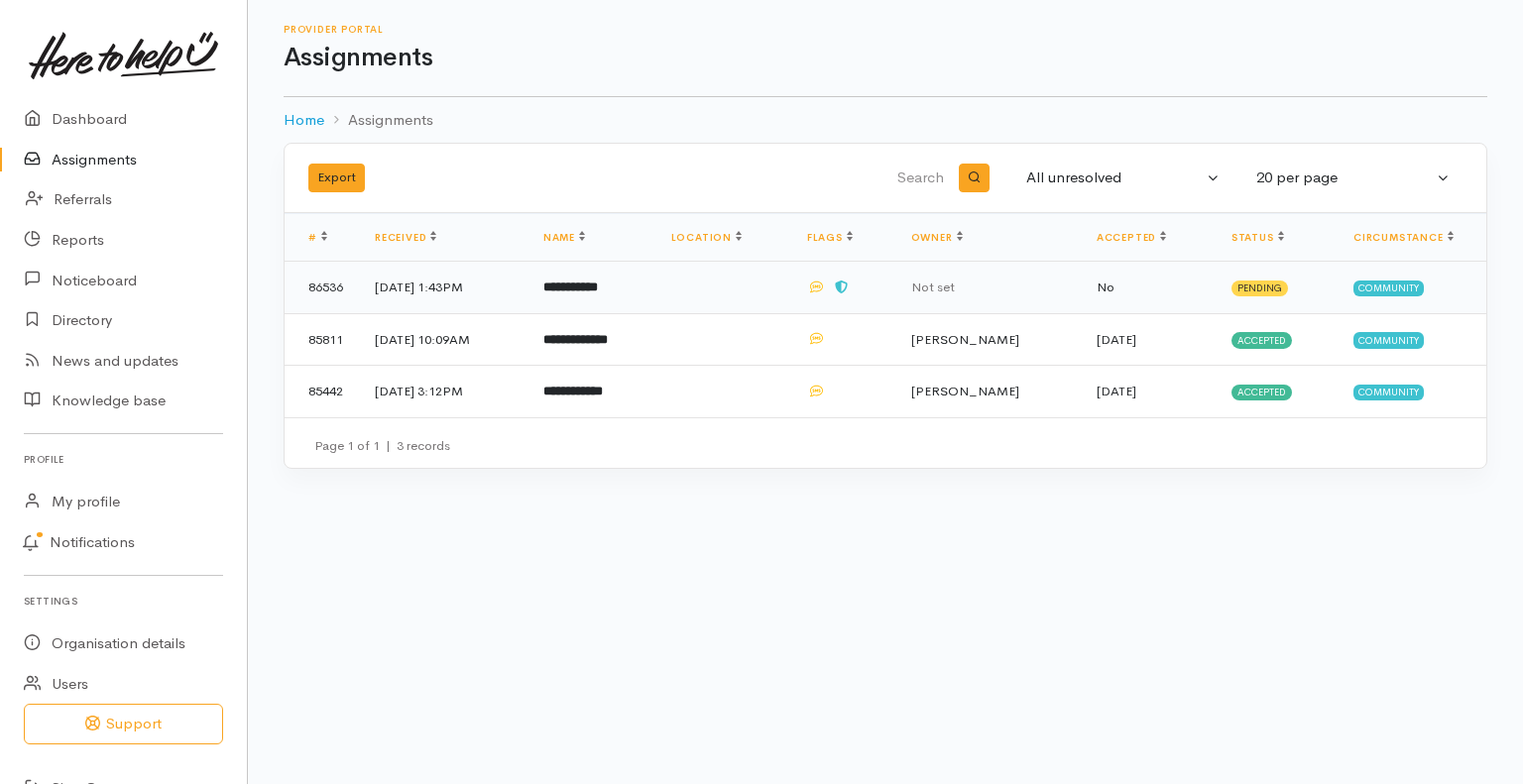 click on "**********" at bounding box center (591, 287) 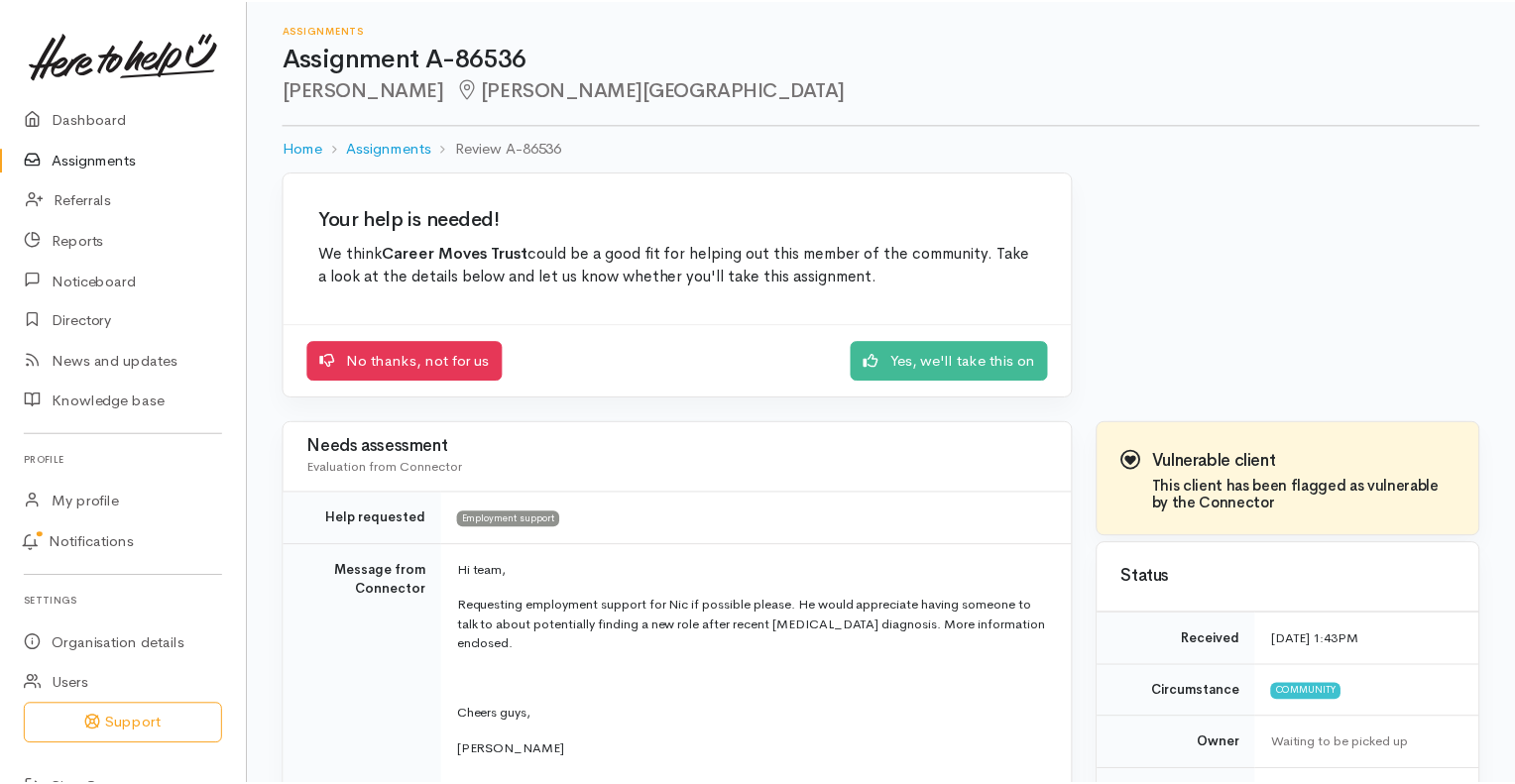 scroll, scrollTop: 0, scrollLeft: 0, axis: both 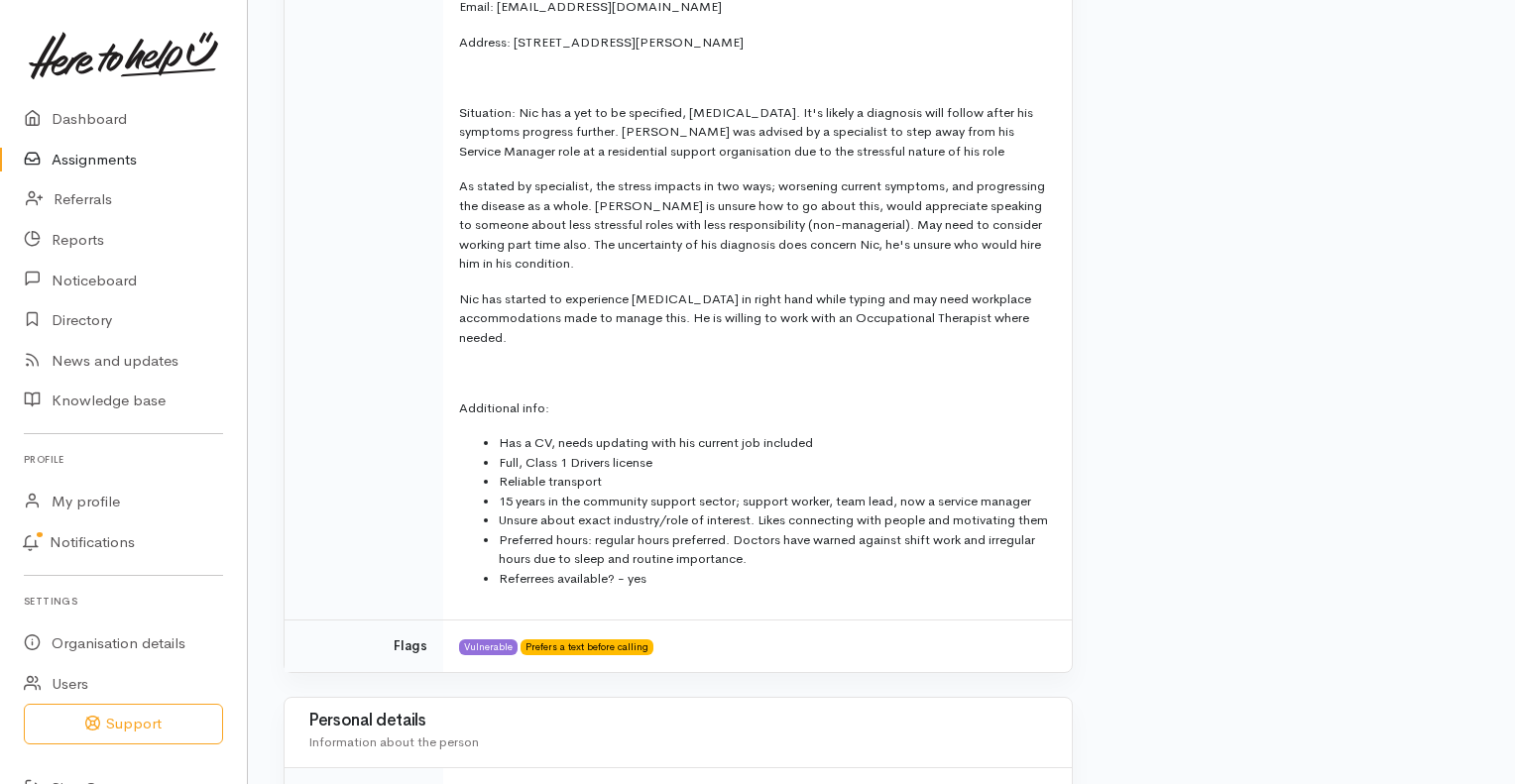 drag, startPoint x: 1514, startPoint y: 364, endPoint x: 1504, endPoint y: 471, distance: 107.466274 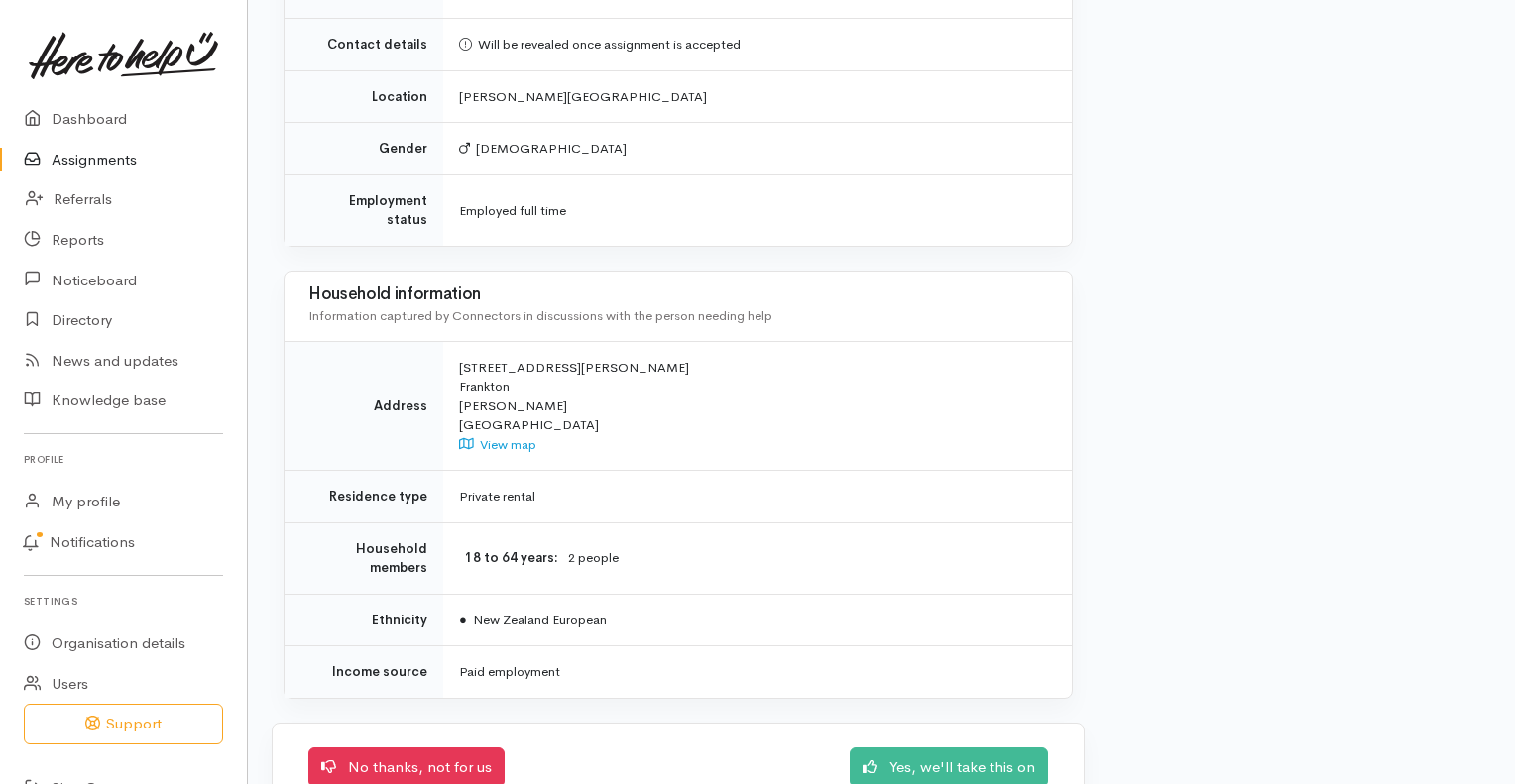 scroll, scrollTop: 1797, scrollLeft: 0, axis: vertical 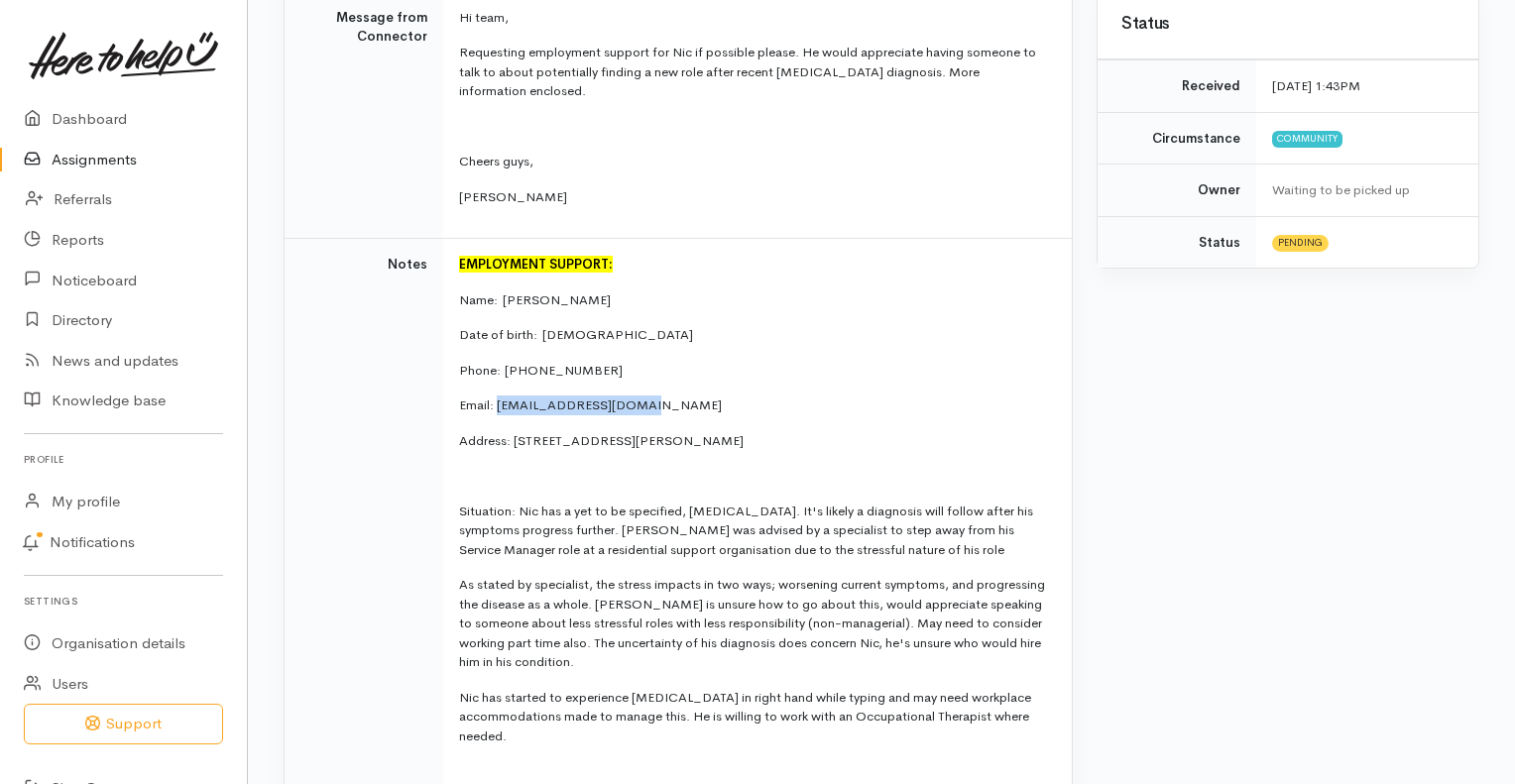 drag, startPoint x: 645, startPoint y: 401, endPoint x: 500, endPoint y: 407, distance: 145.12408 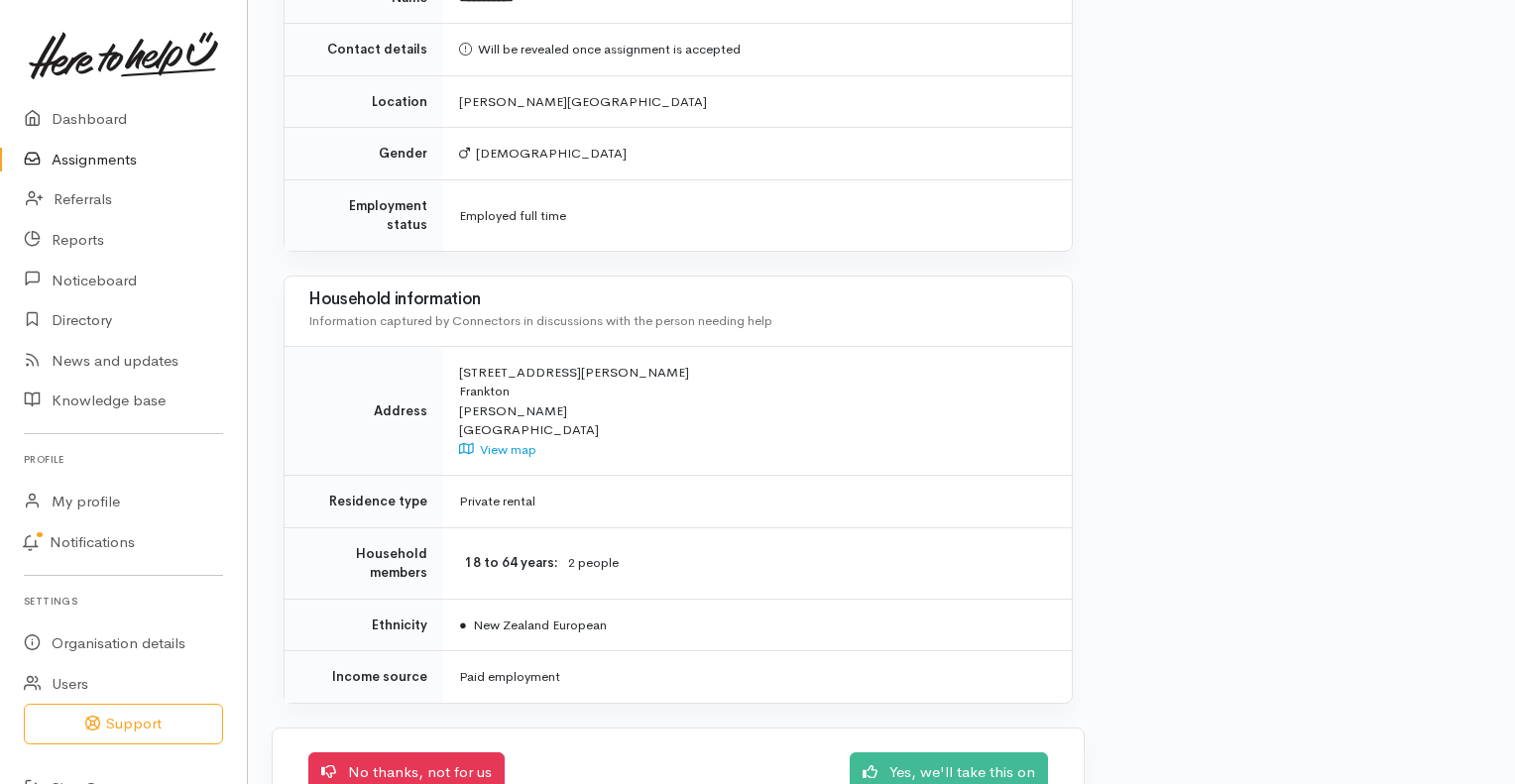 scroll, scrollTop: 1797, scrollLeft: 0, axis: vertical 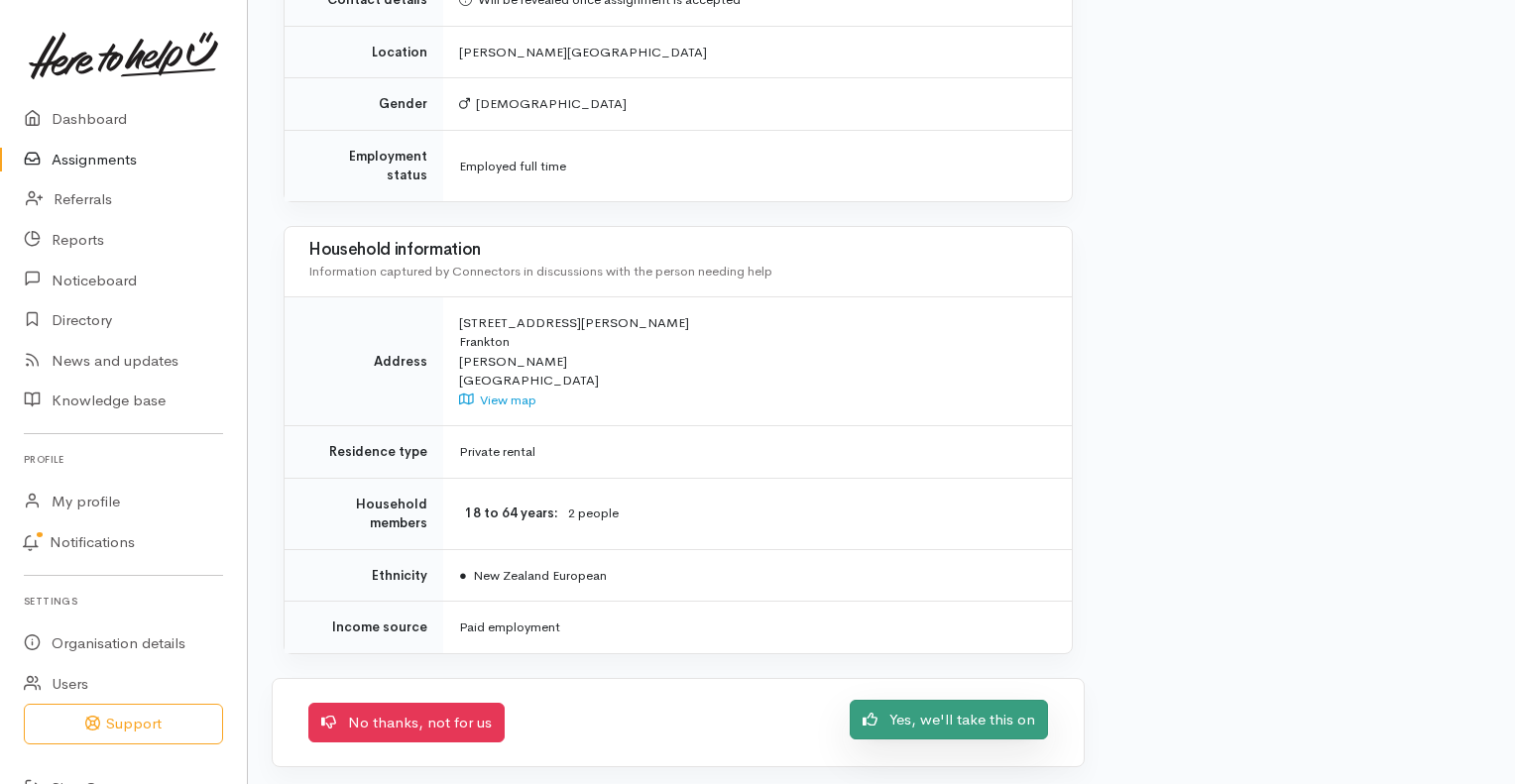 click on "Yes, we'll take this on" at bounding box center (949, 720) 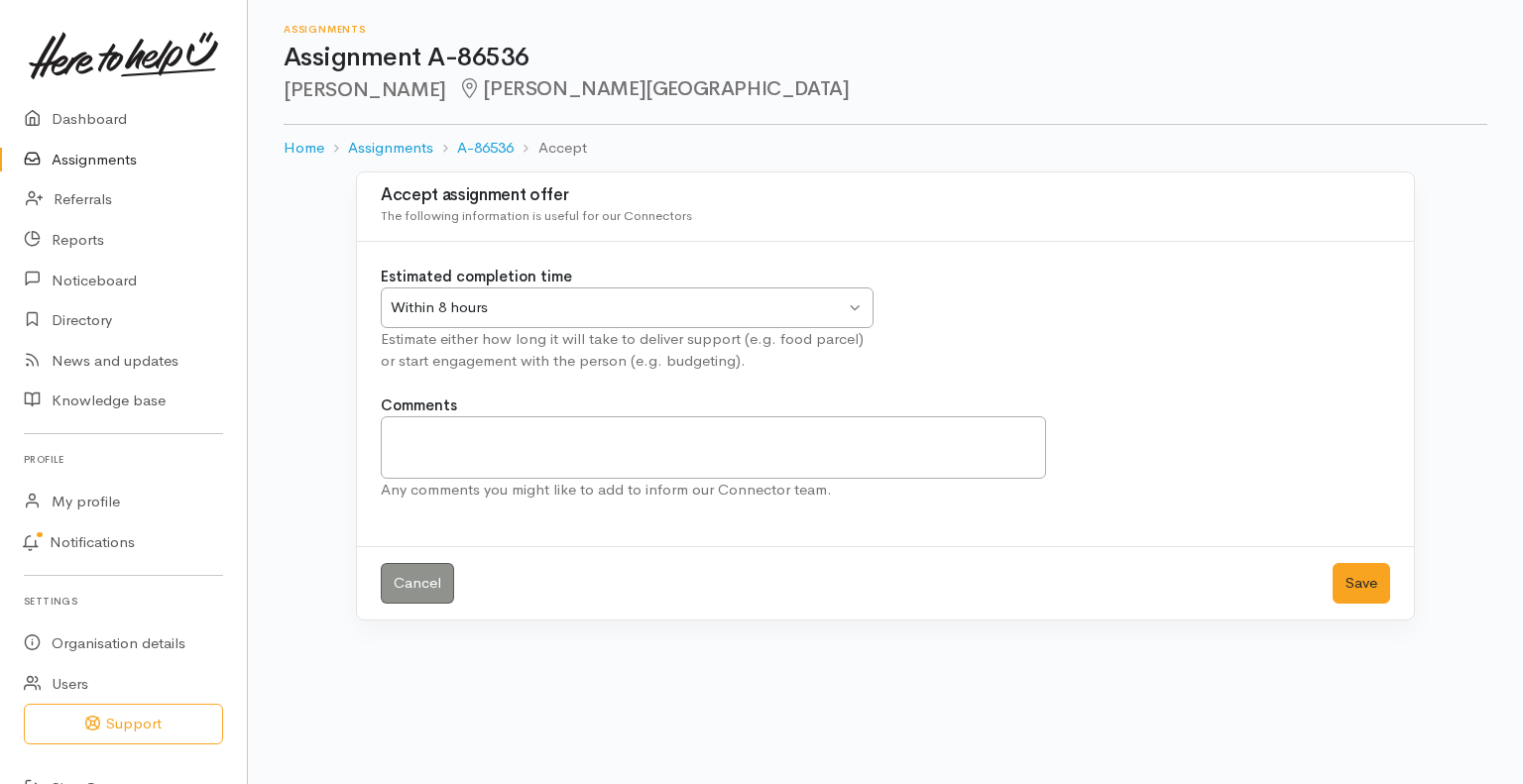 scroll, scrollTop: 0, scrollLeft: 0, axis: both 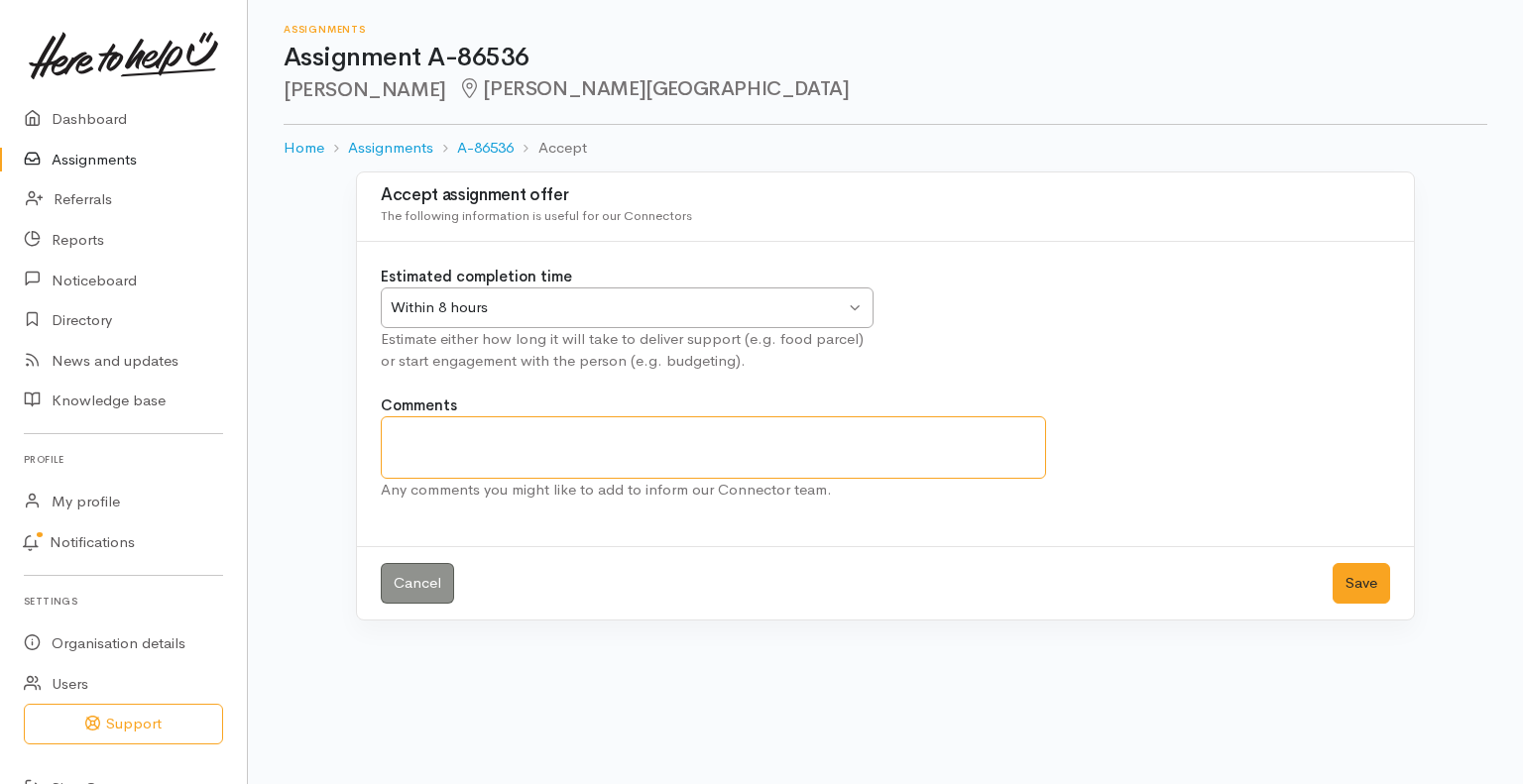 click on "Comments" at bounding box center [713, 447] 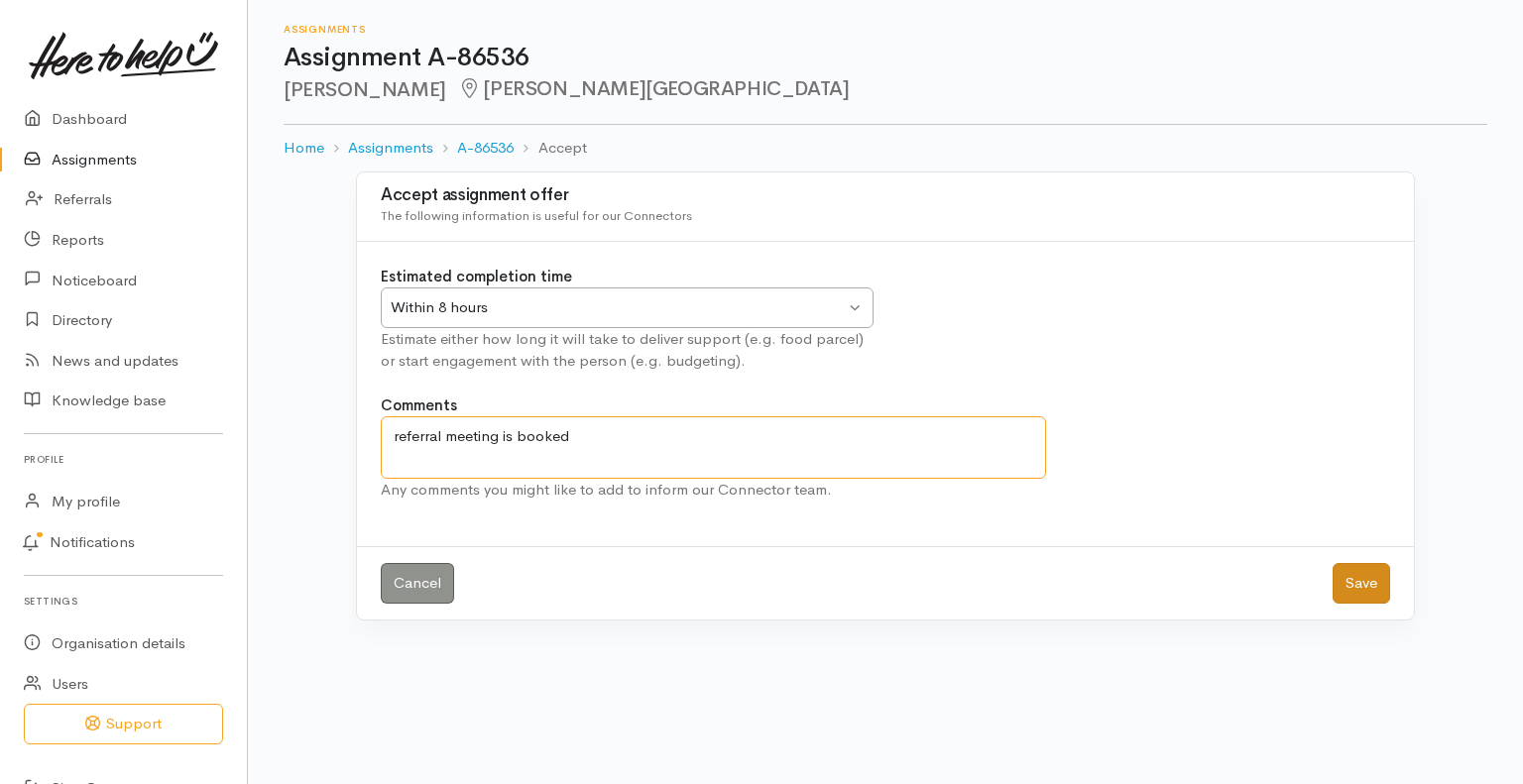 type on "referral meeting is booked" 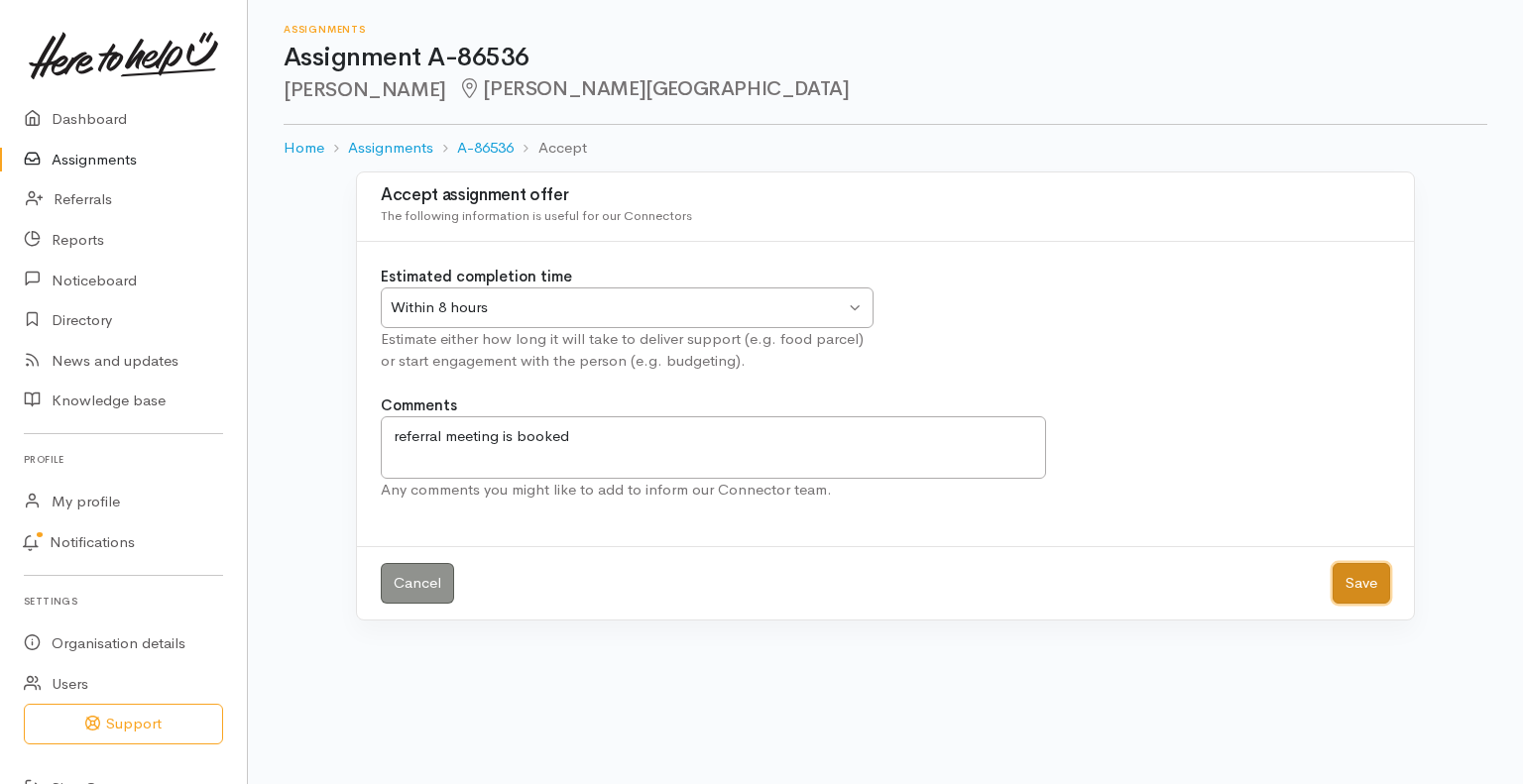 click on "Save" at bounding box center (1361, 583) 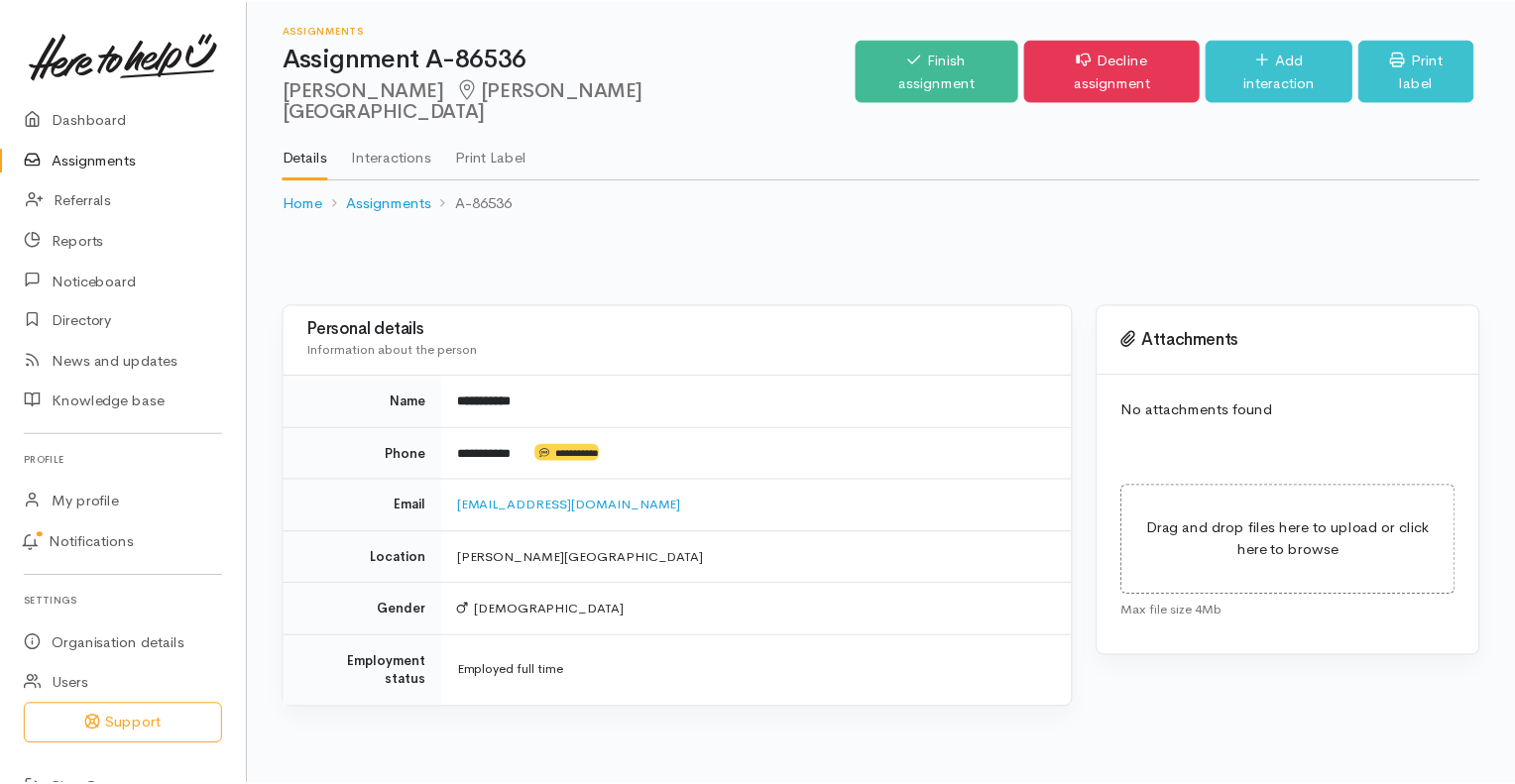 scroll, scrollTop: 0, scrollLeft: 0, axis: both 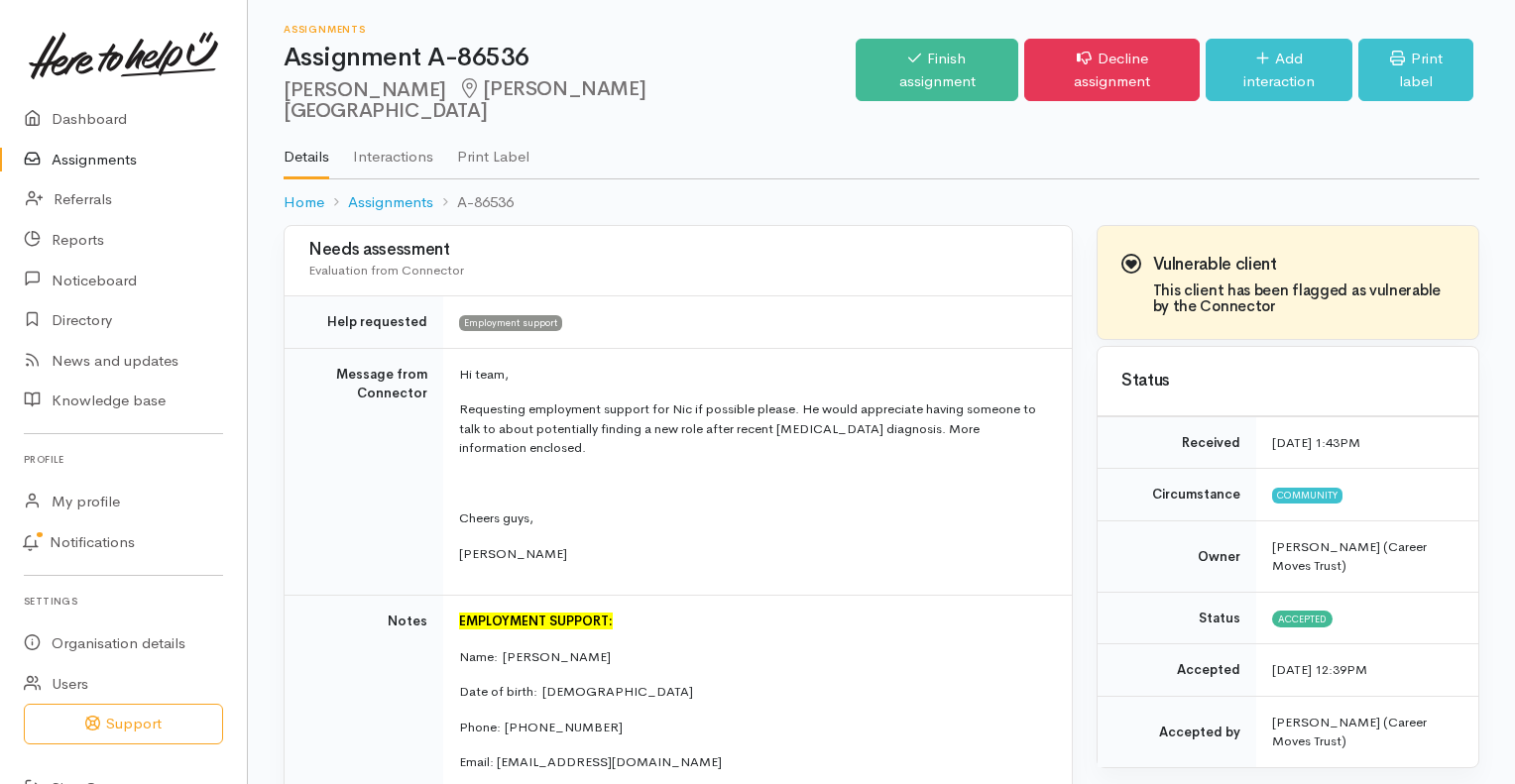 click on "Assignments" at bounding box center (123, 160) 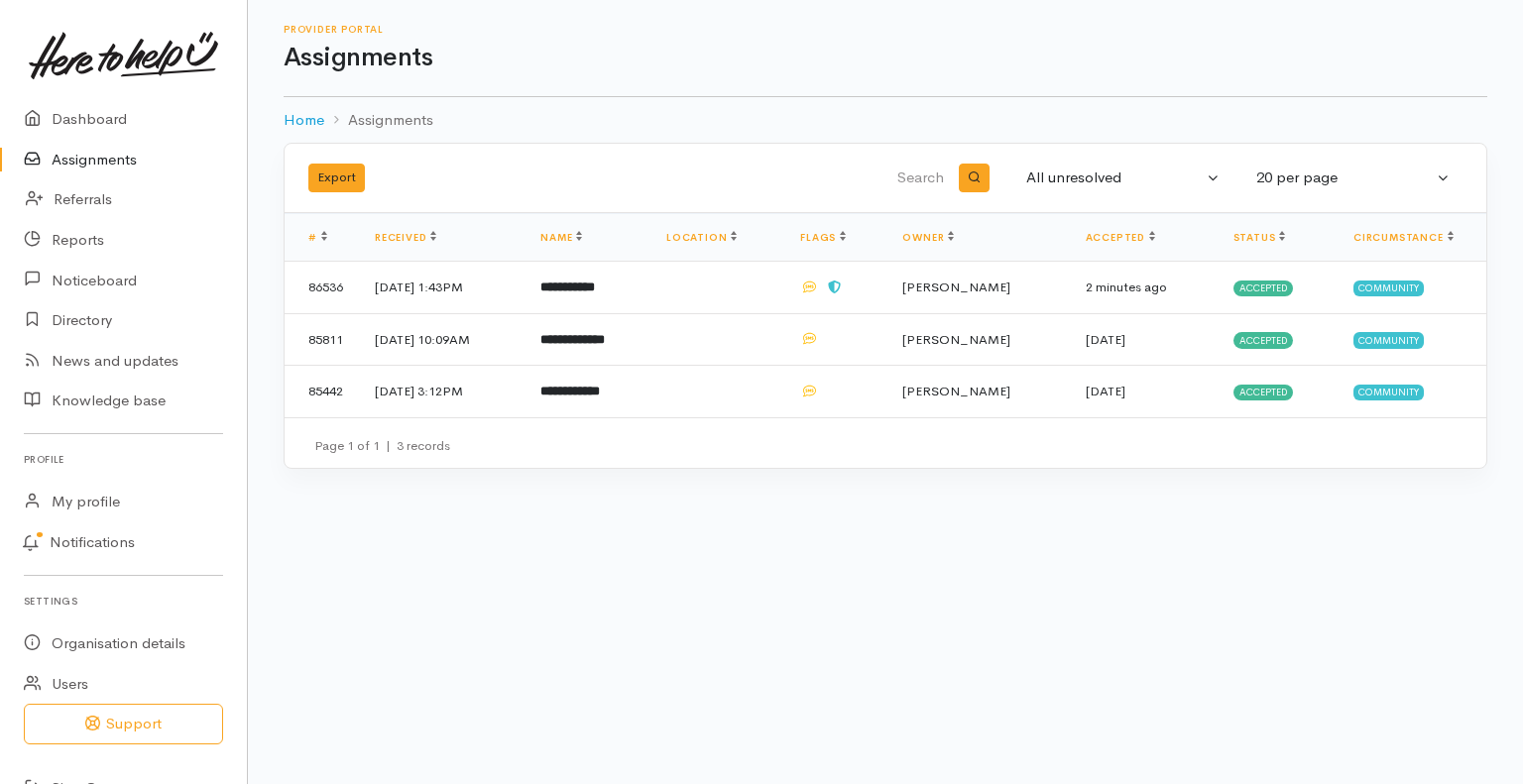 scroll, scrollTop: 0, scrollLeft: 0, axis: both 